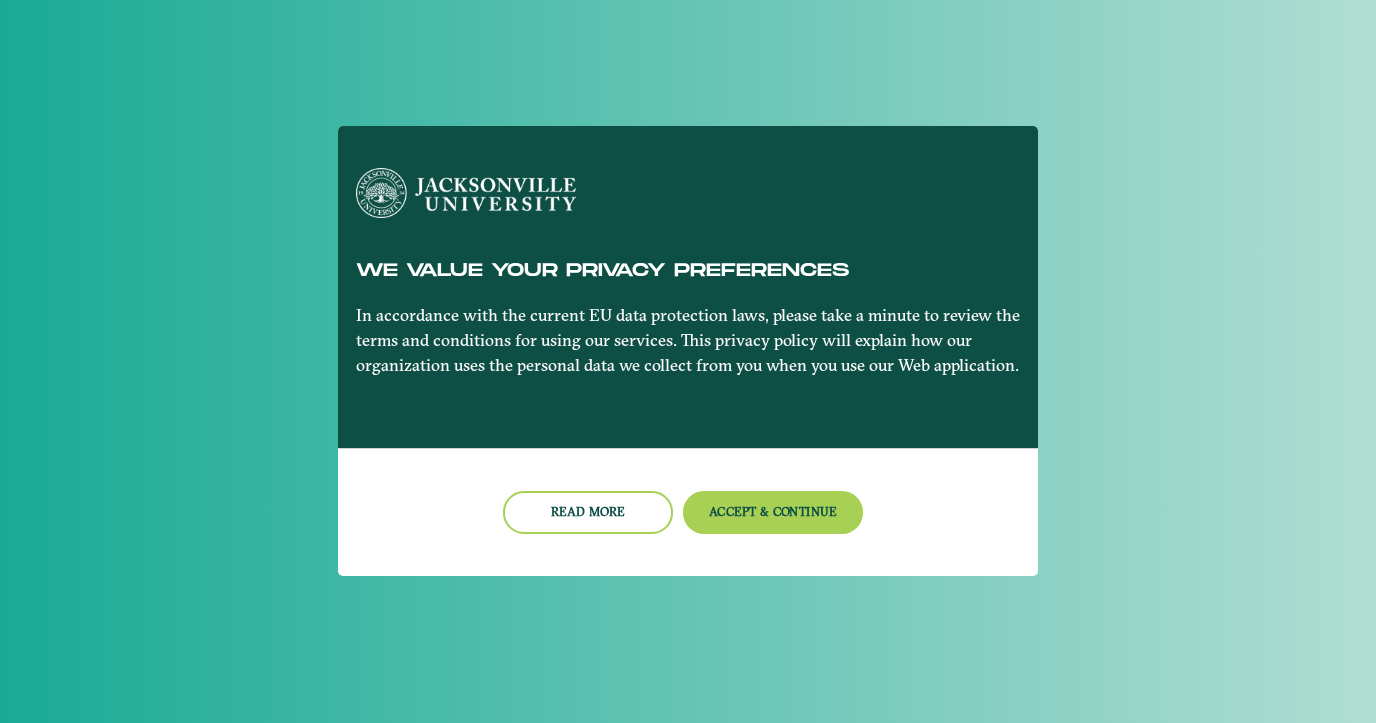scroll, scrollTop: 0, scrollLeft: 0, axis: both 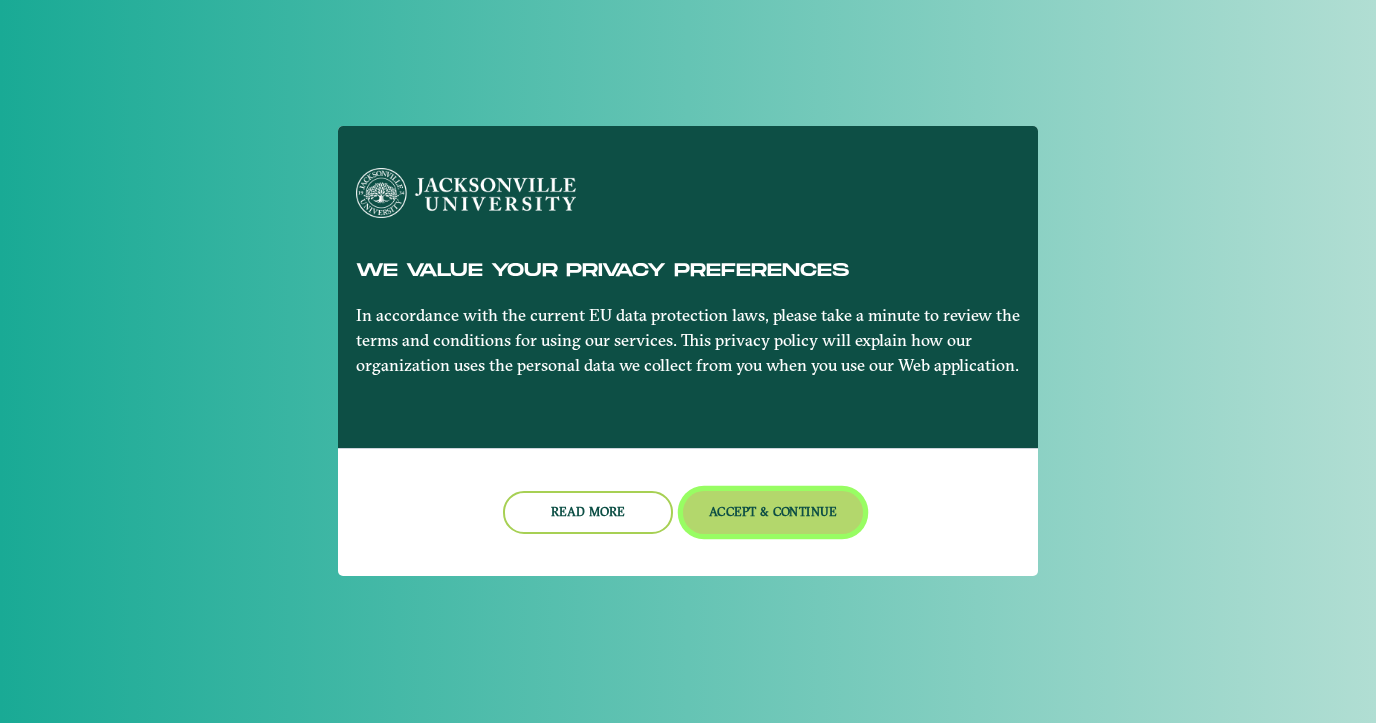 click on "Accept & Continue" 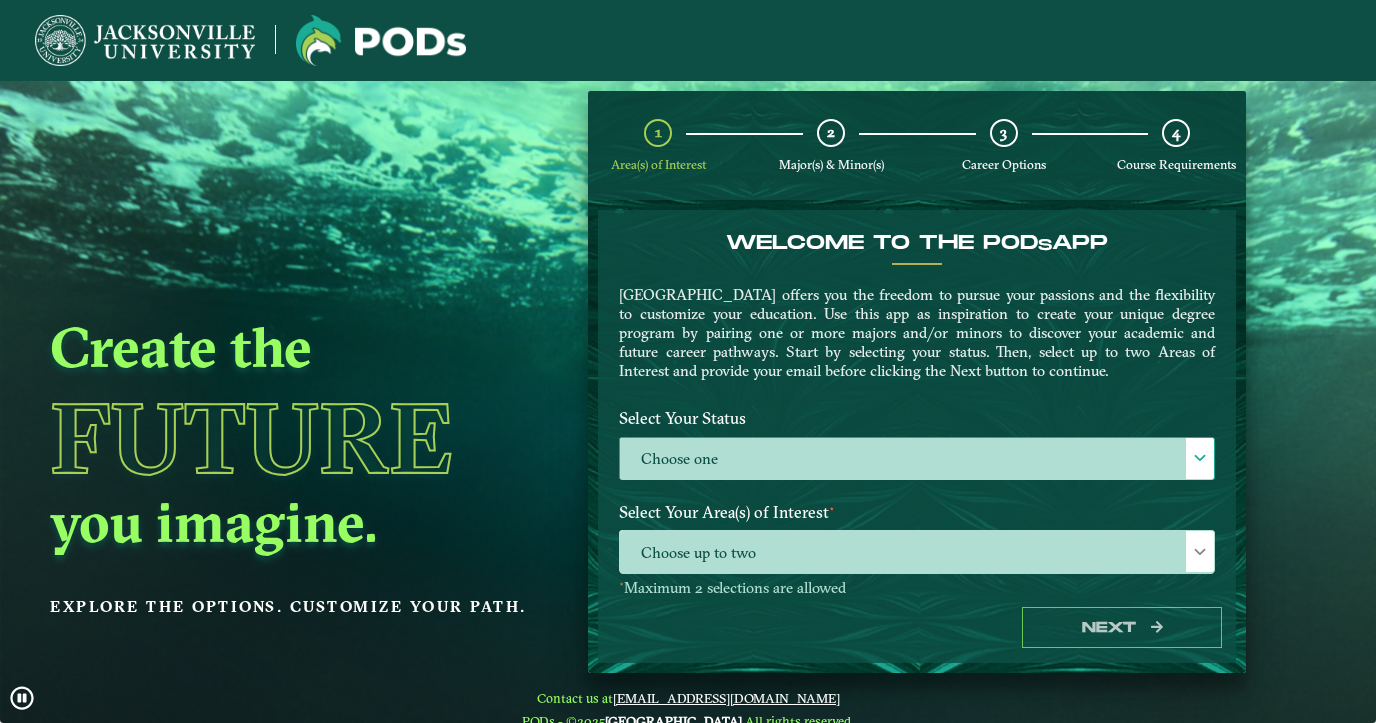 click 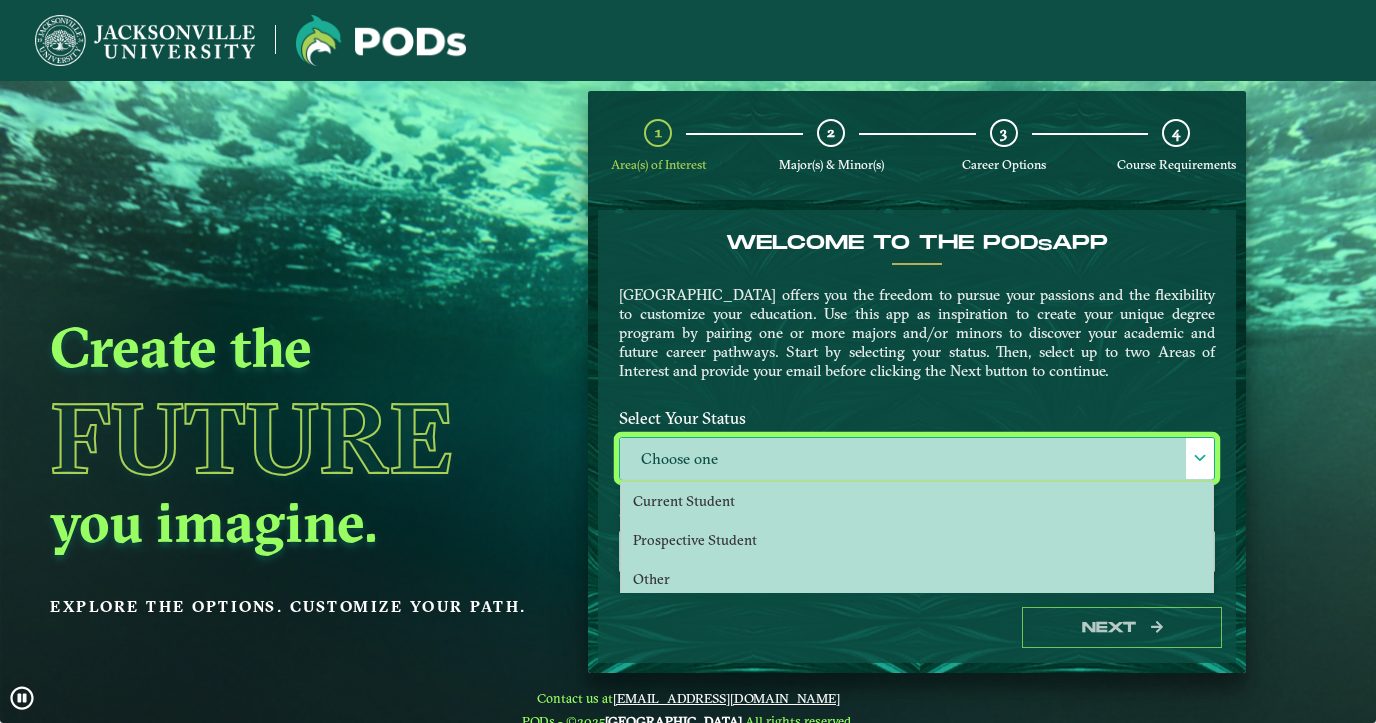 scroll, scrollTop: 12, scrollLeft: 93, axis: both 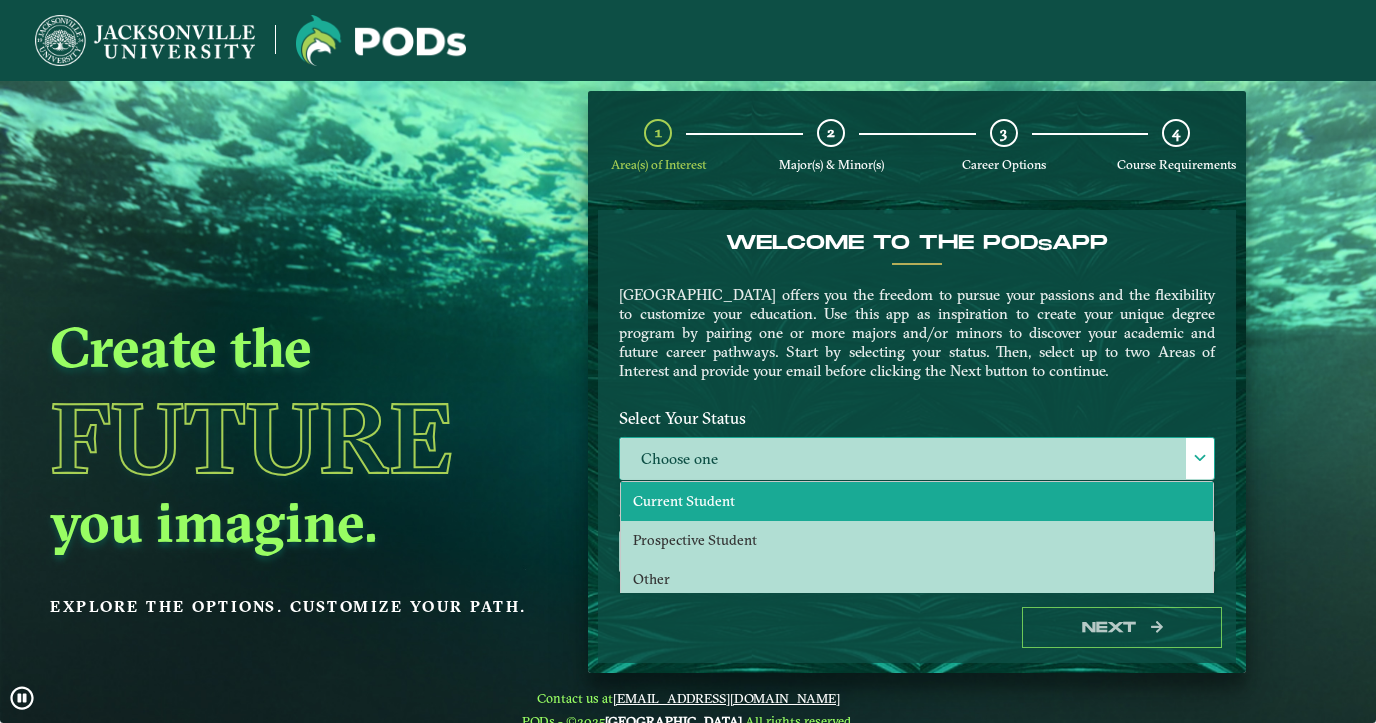 click on "Current Student" 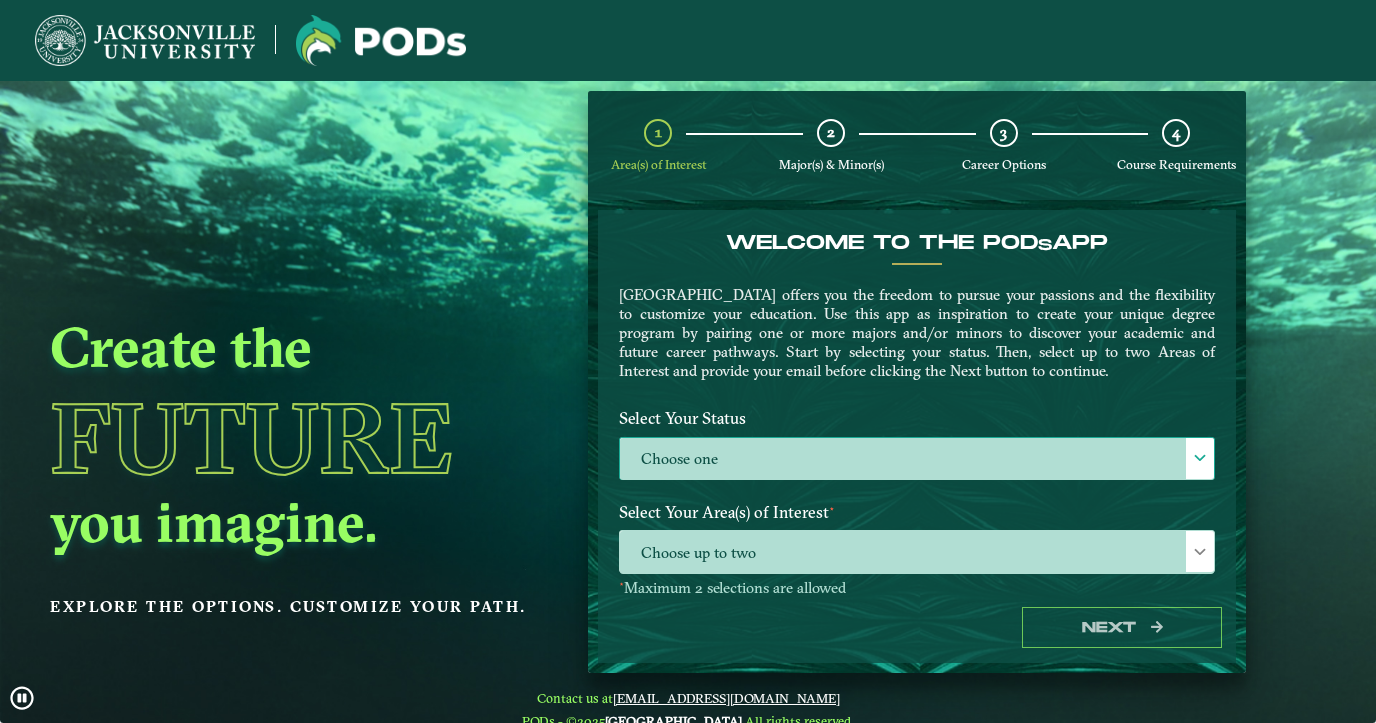 select on "[object Object]" 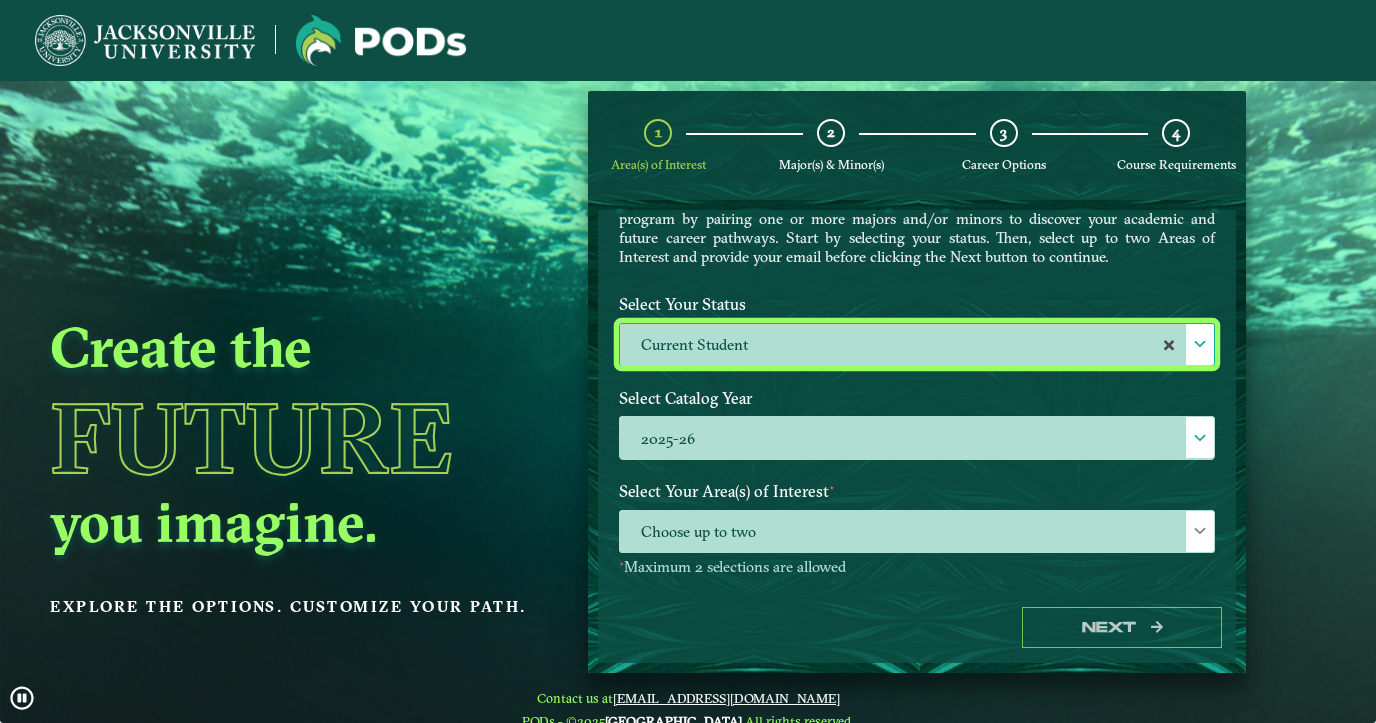 scroll, scrollTop: 228, scrollLeft: 0, axis: vertical 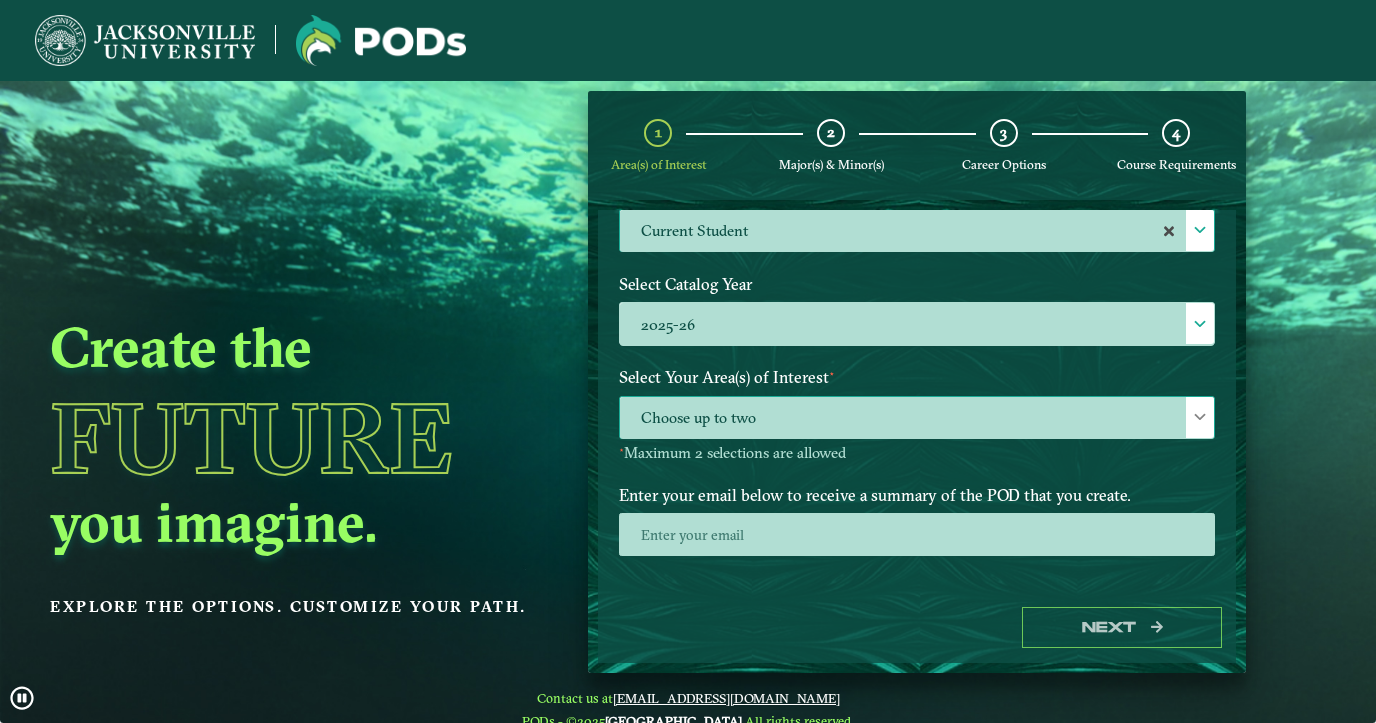 click 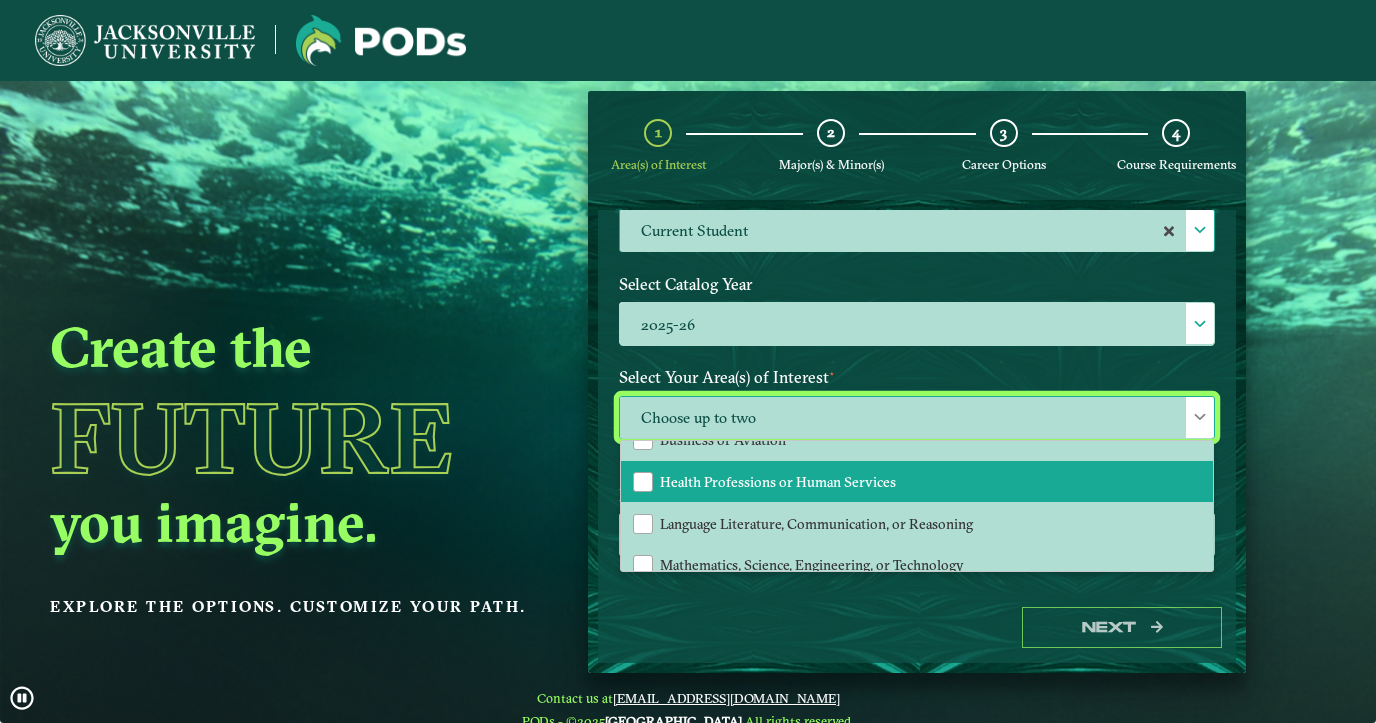 scroll, scrollTop: 0, scrollLeft: 0, axis: both 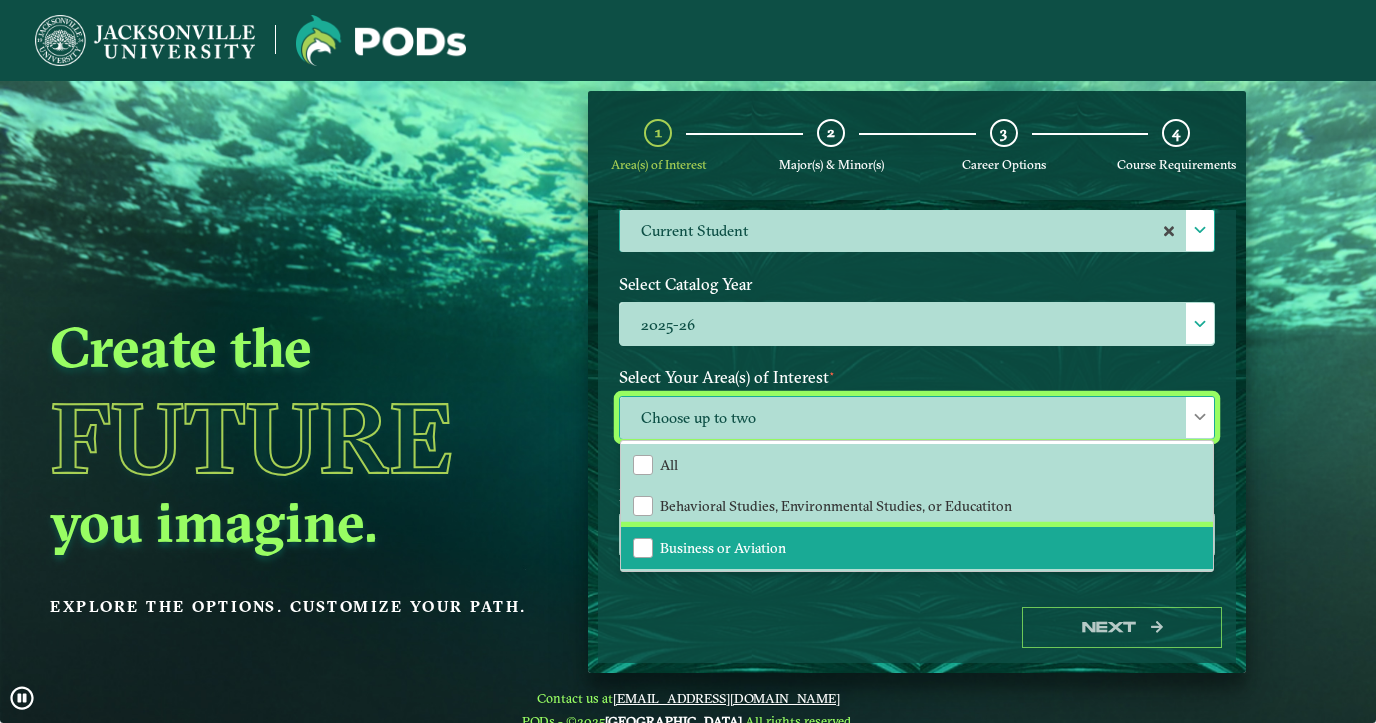 click on "Business or Aviation" 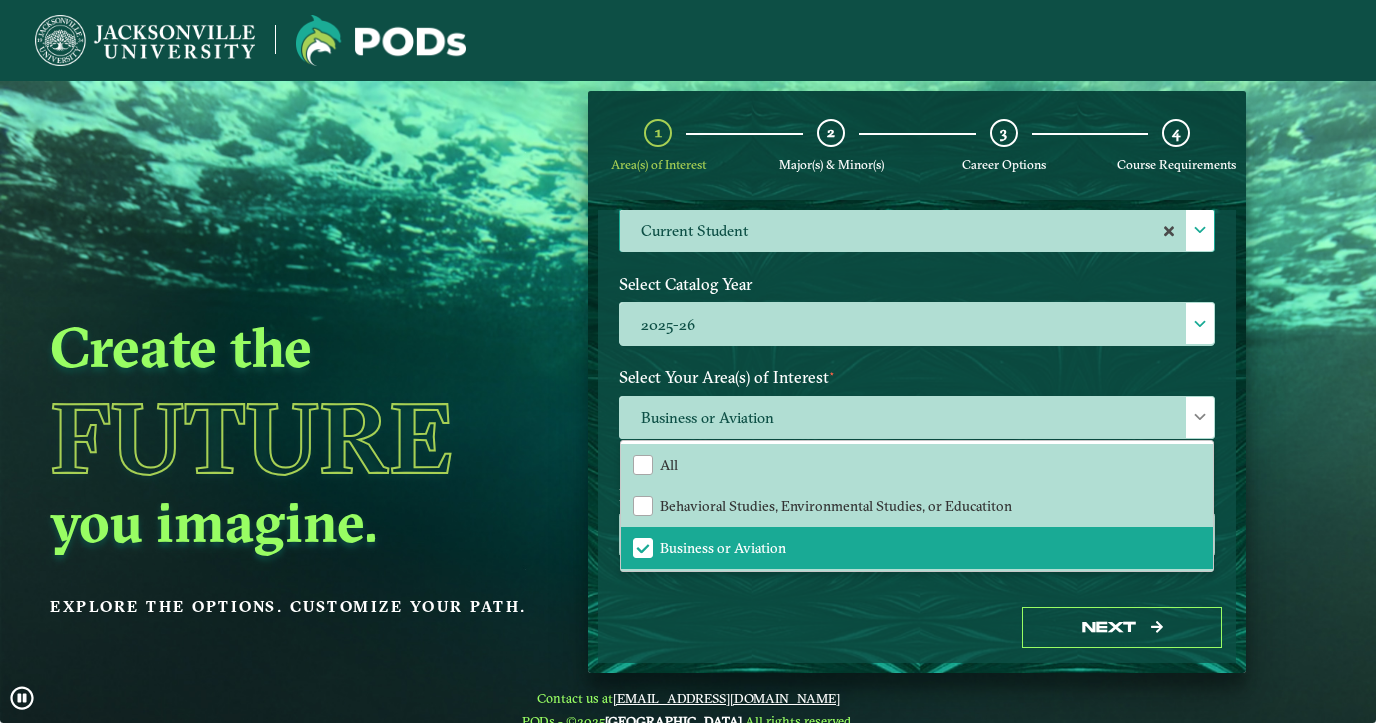 click on "Next" 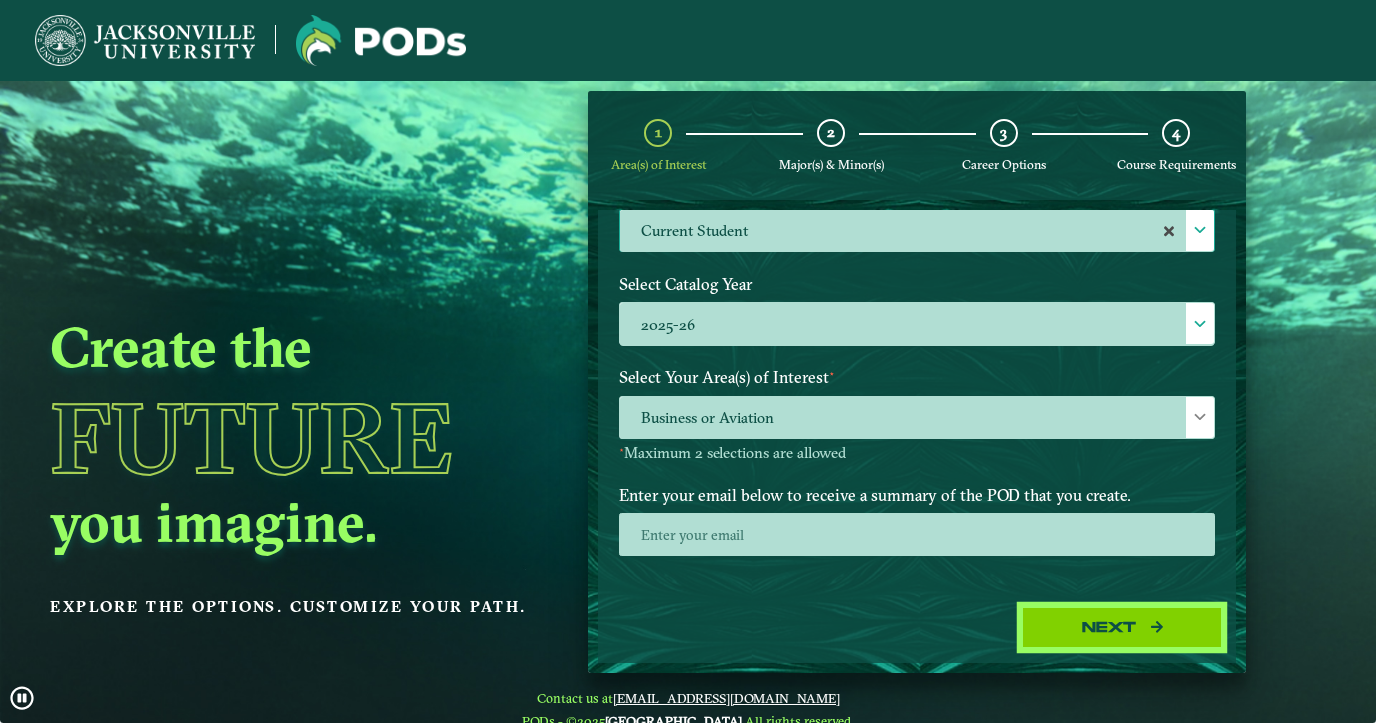 click on "Next" 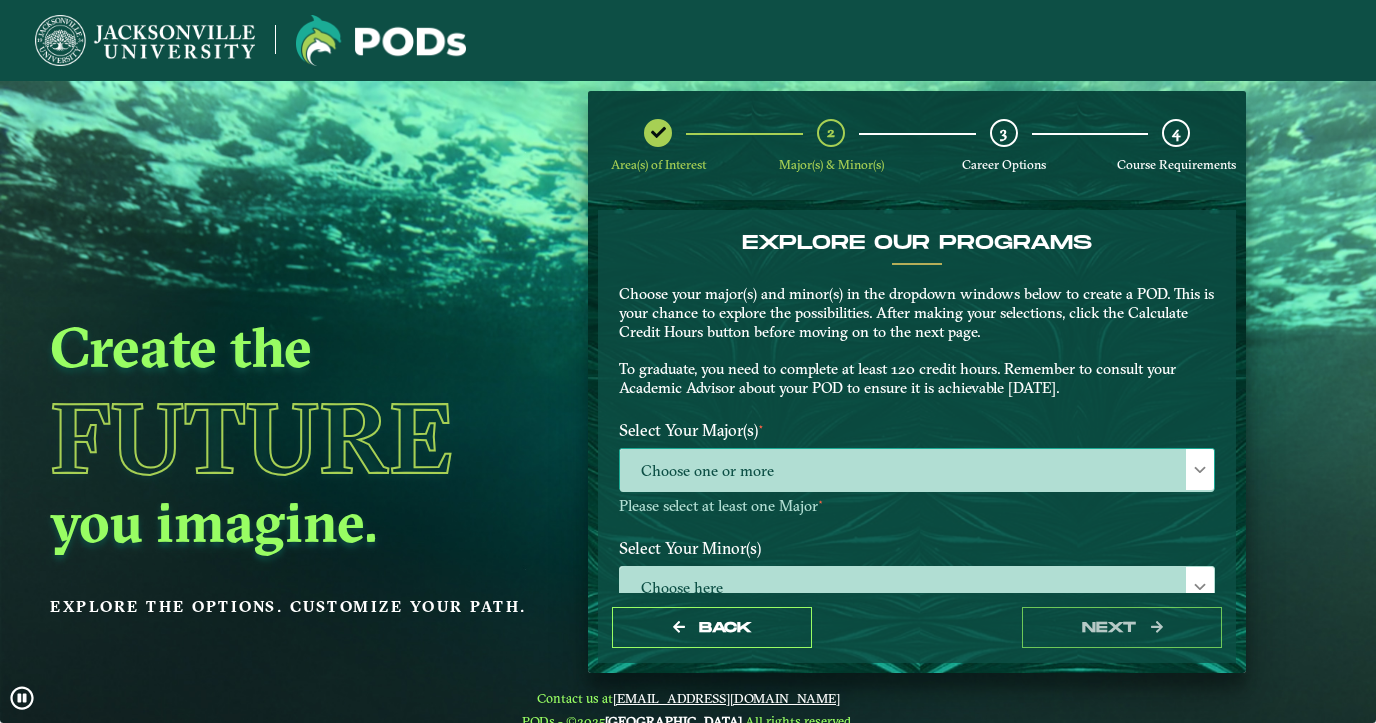 click 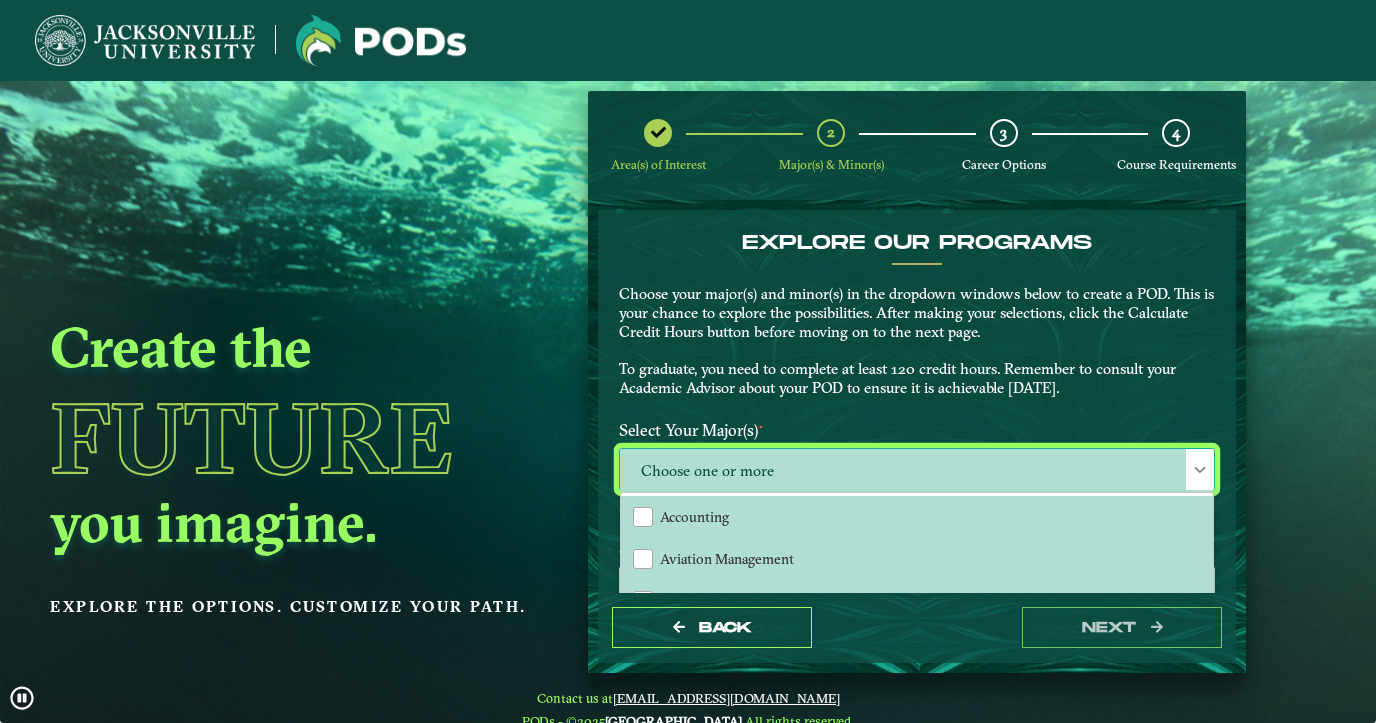 scroll, scrollTop: 12, scrollLeft: 93, axis: both 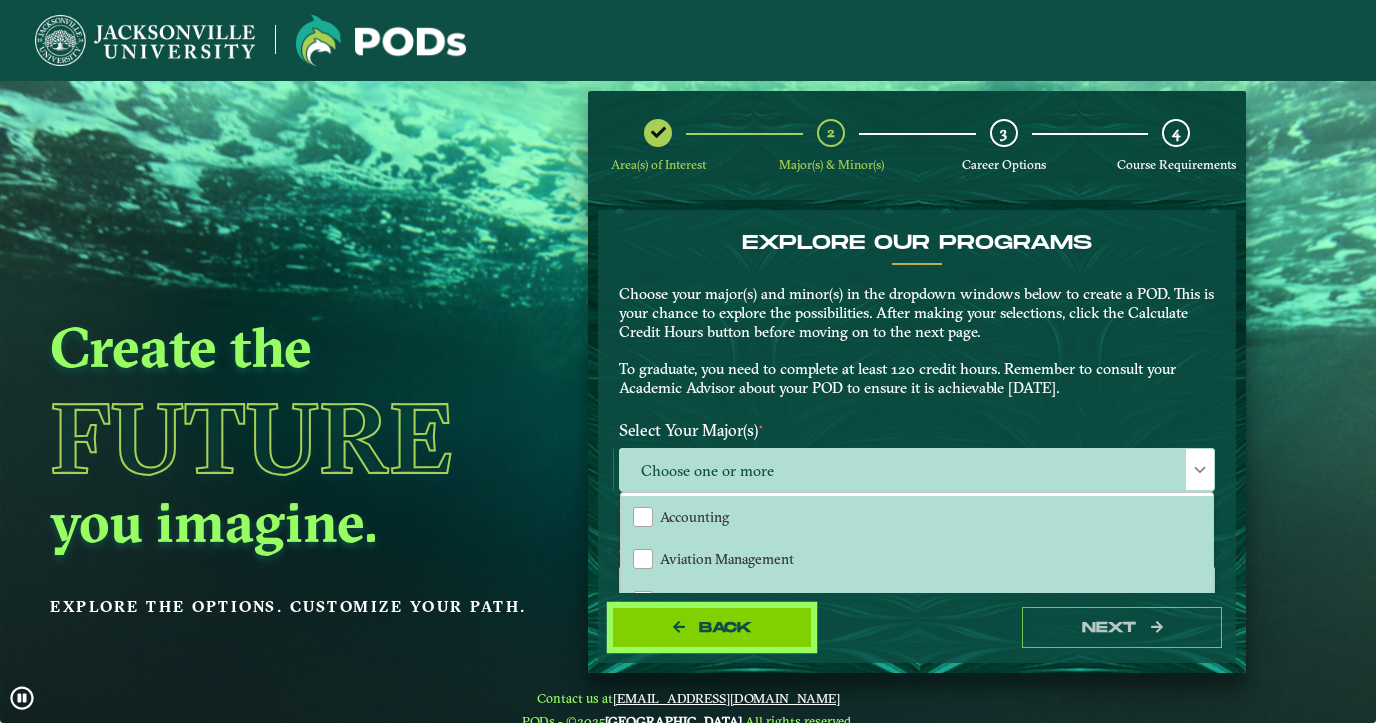 click on "Back" 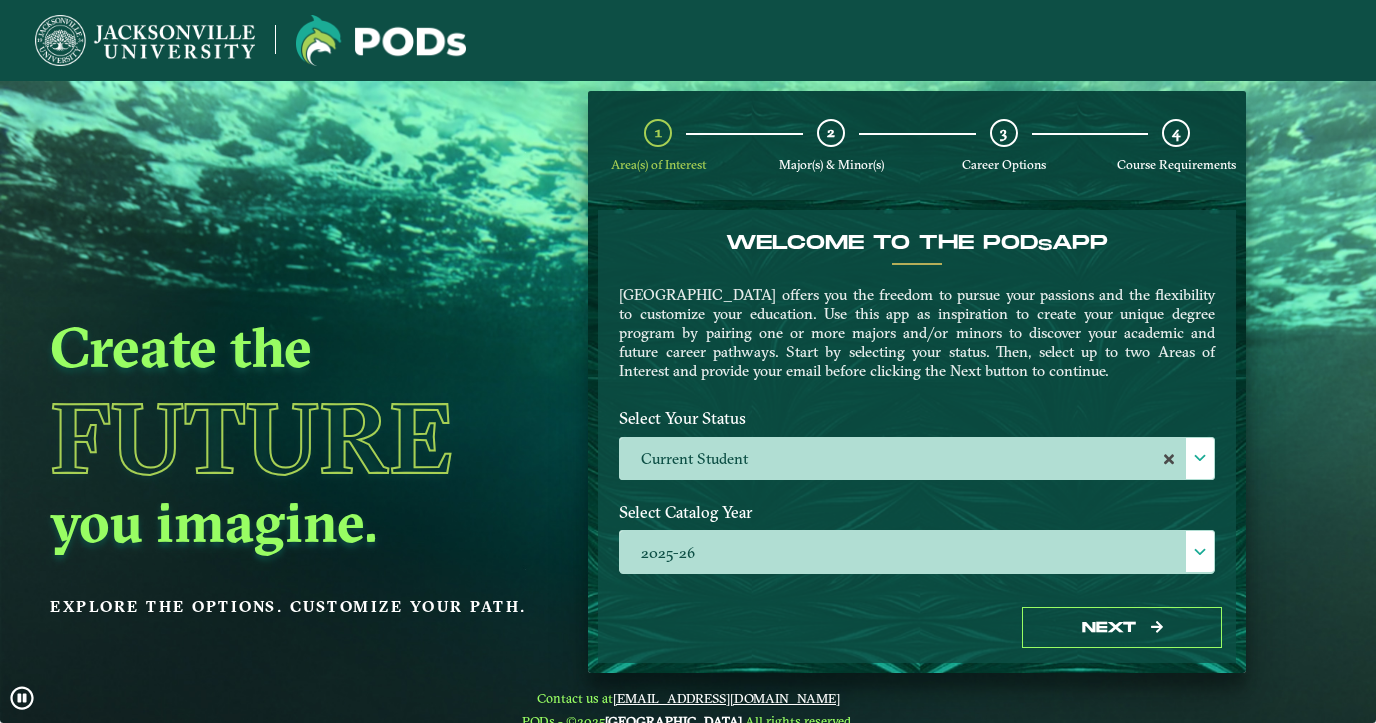 scroll, scrollTop: 228, scrollLeft: 0, axis: vertical 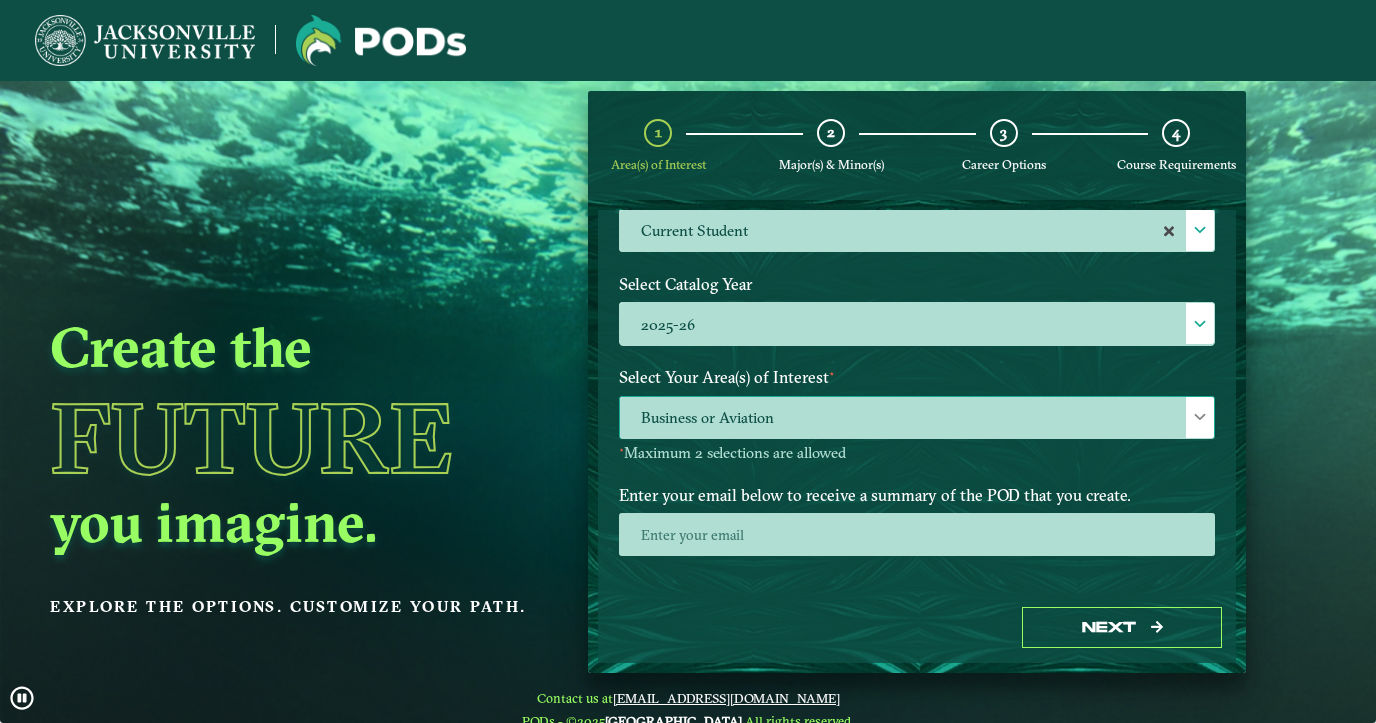 click 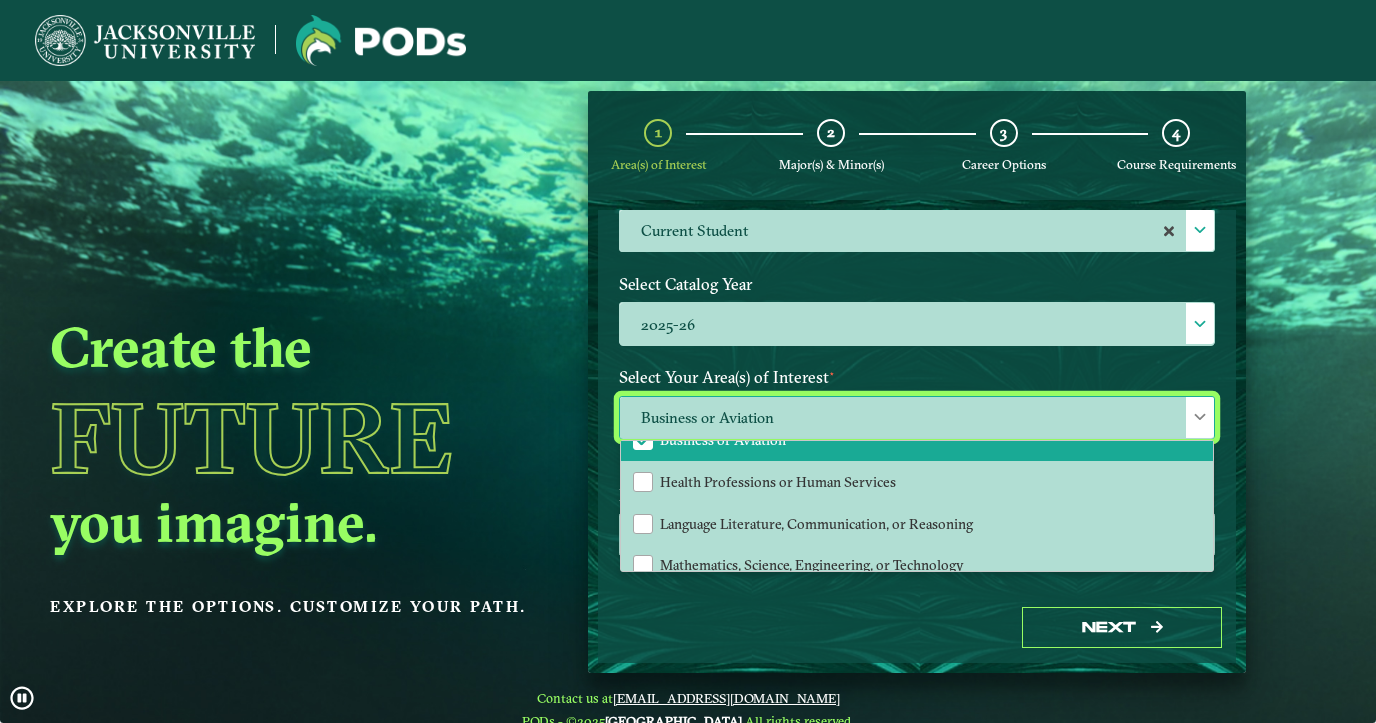 scroll, scrollTop: 168, scrollLeft: 0, axis: vertical 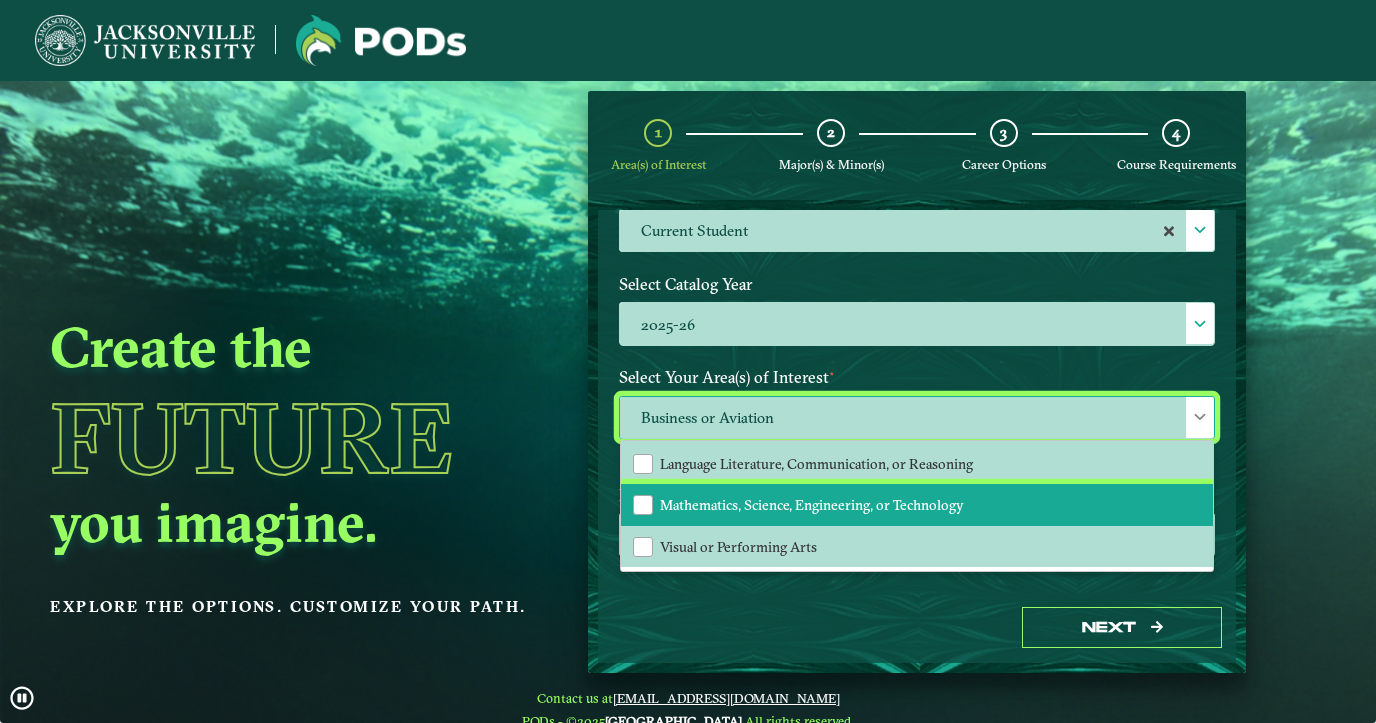 click on "Mathematics, Science, Engineering, or Technology" 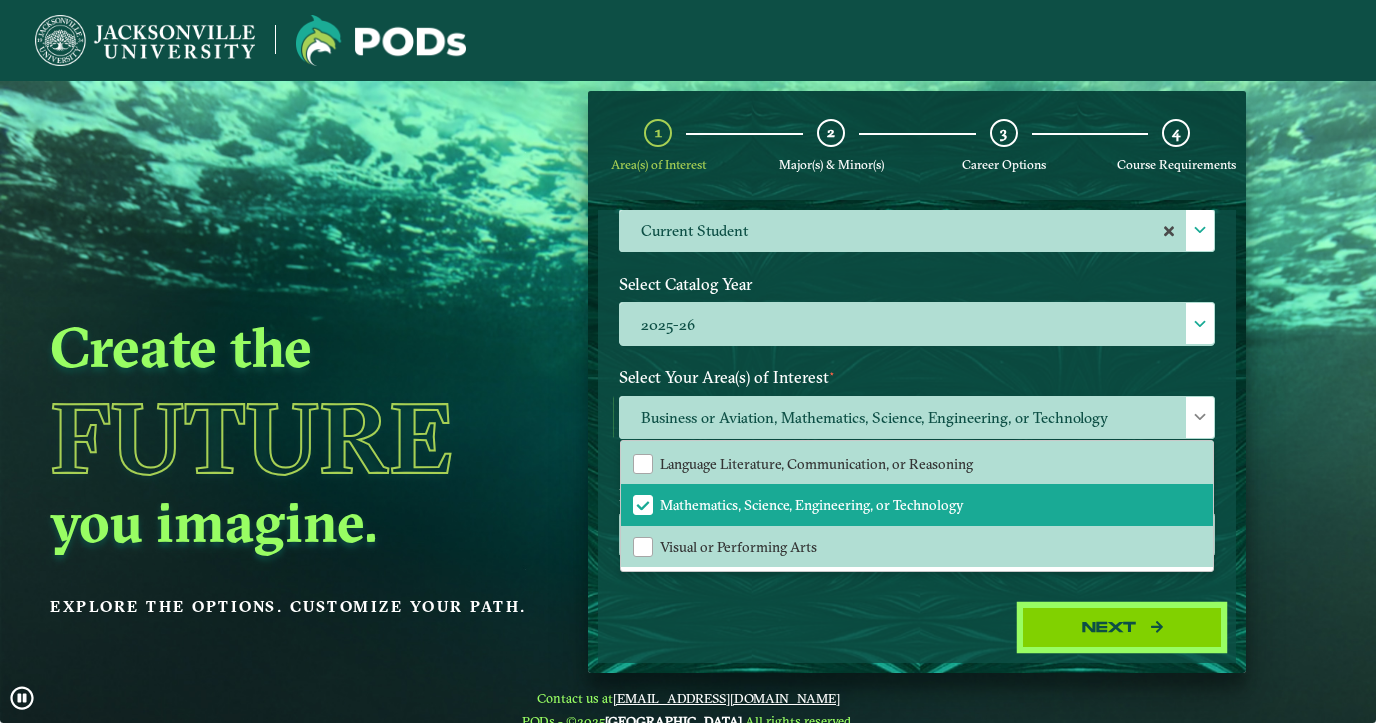 click on "Next" 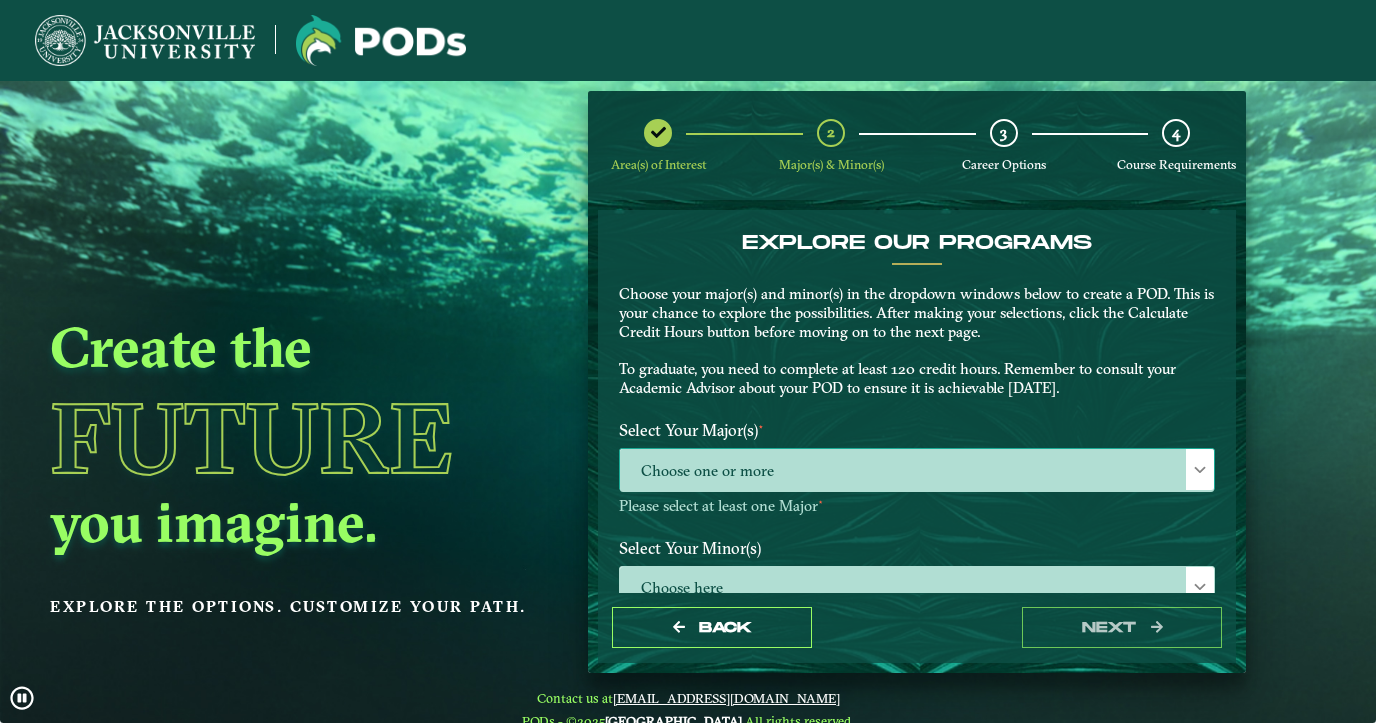 click on "Choose one or more" 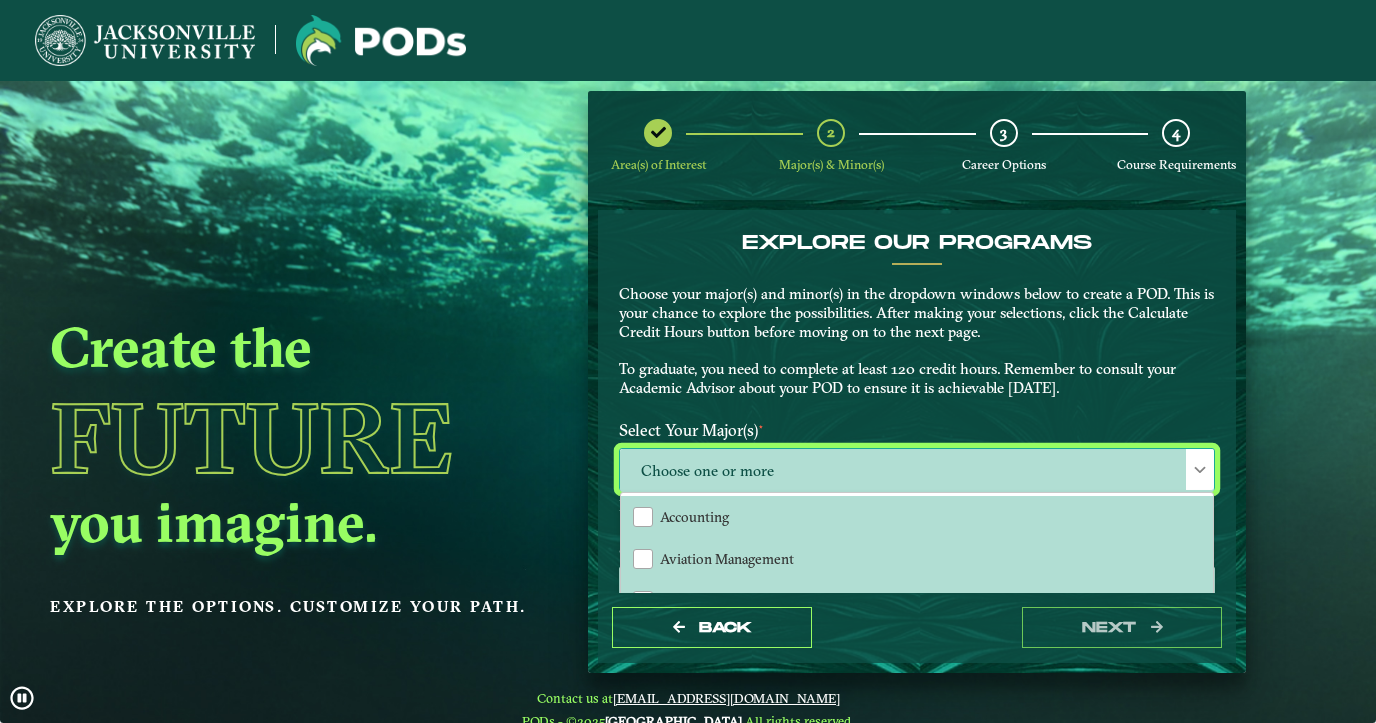 scroll, scrollTop: 228, scrollLeft: 0, axis: vertical 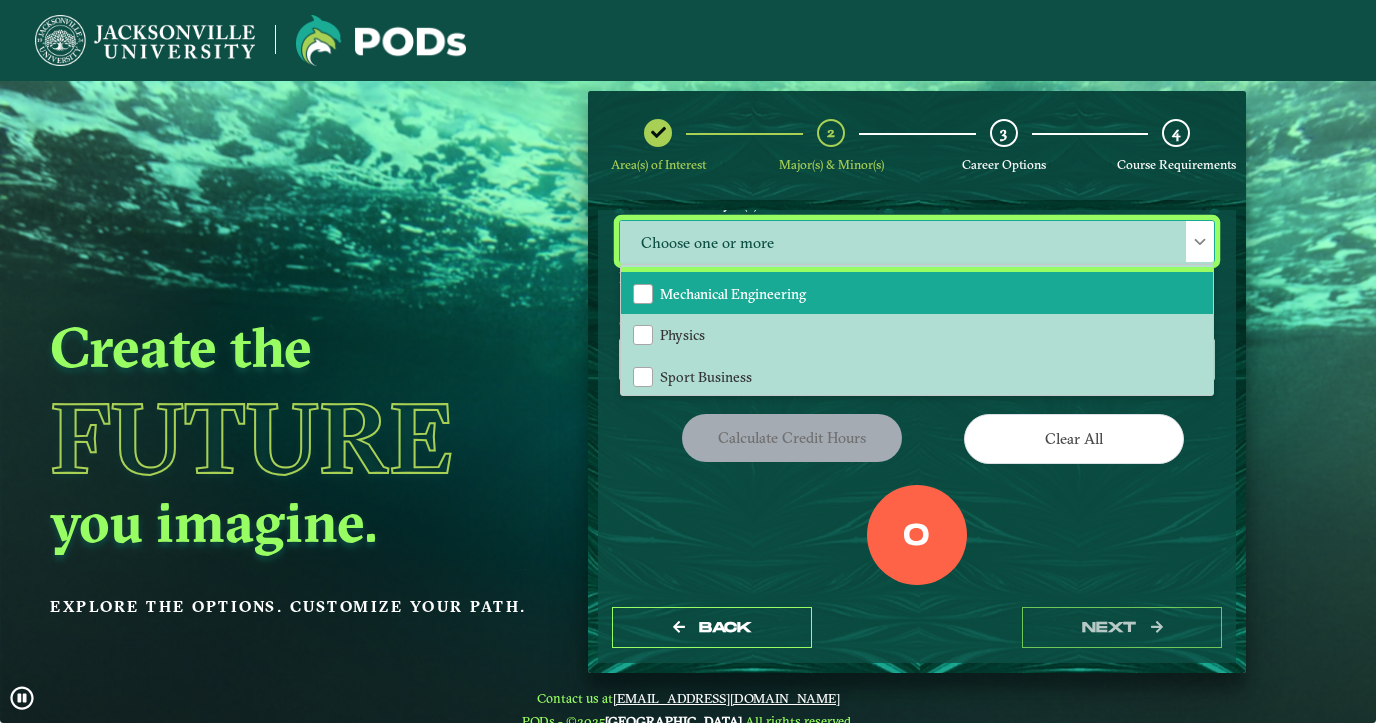 click on "Mechanical Engineering" 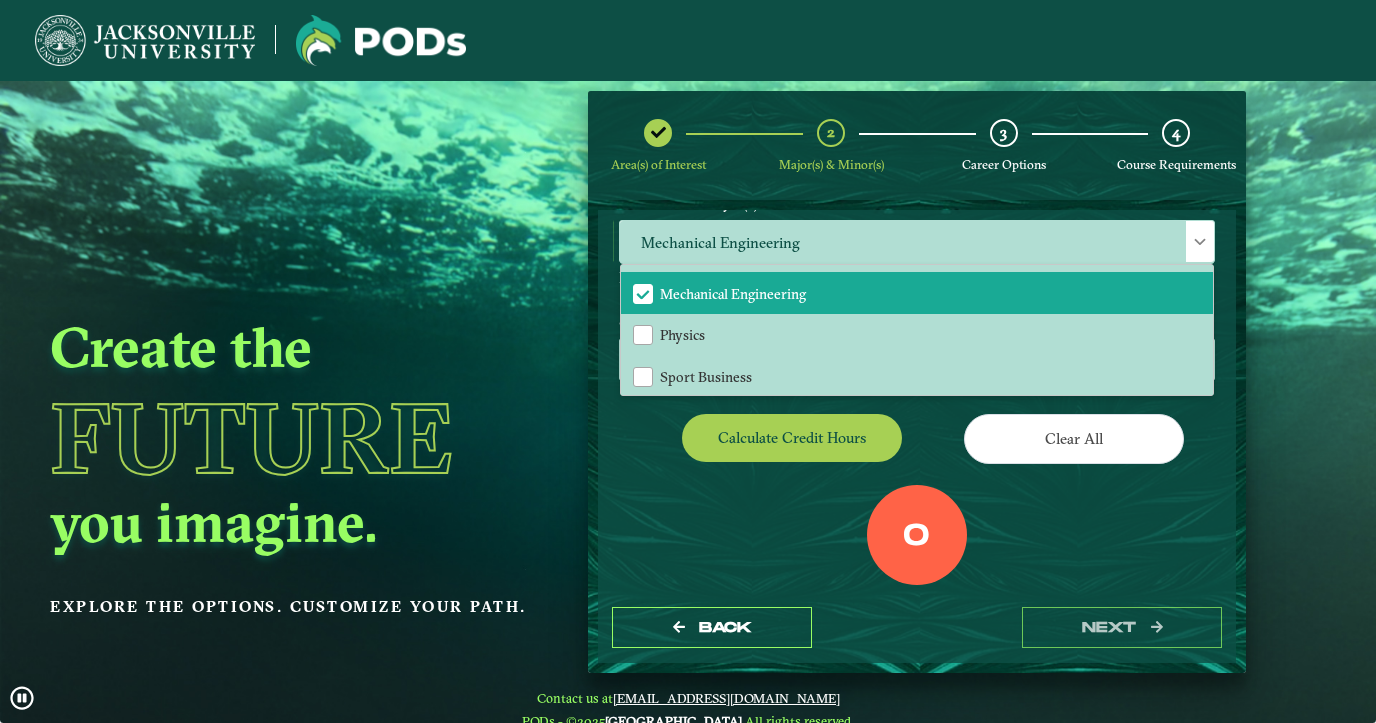 click on "0   Total Credit Hours" 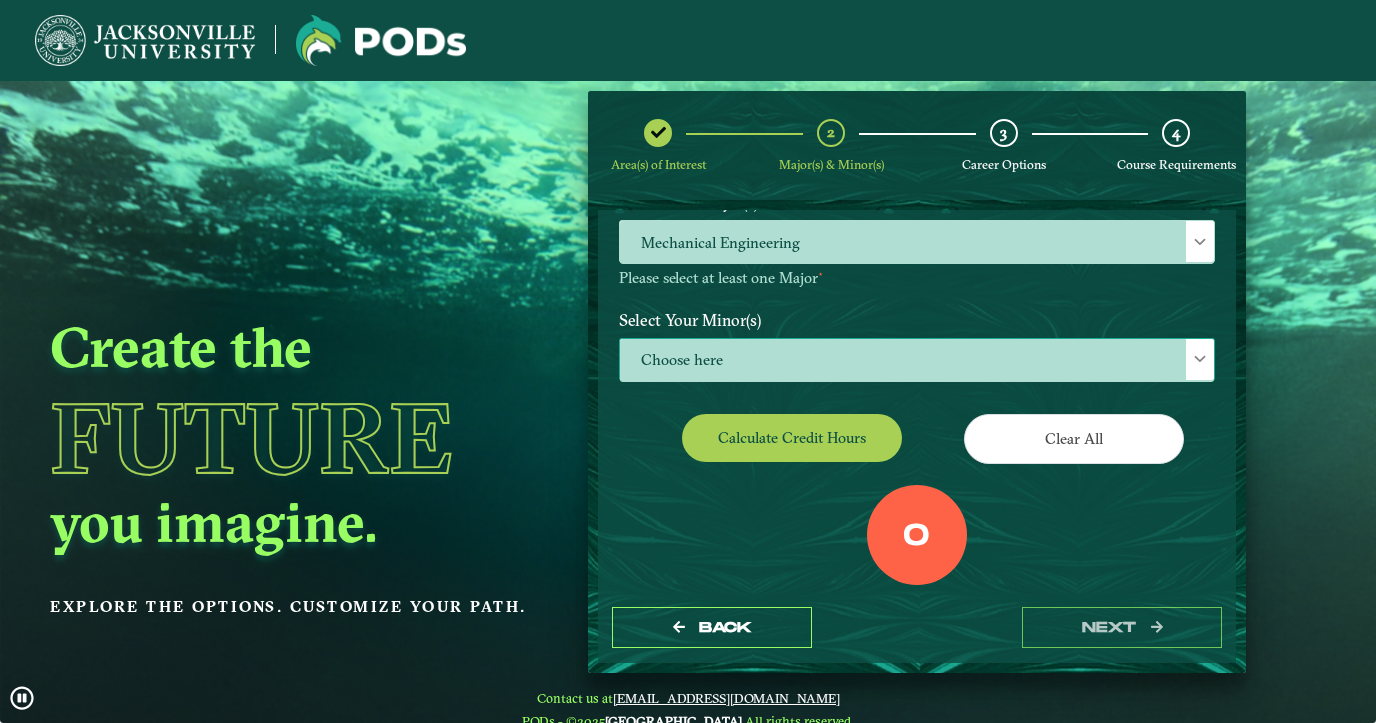 click on "Choose here" 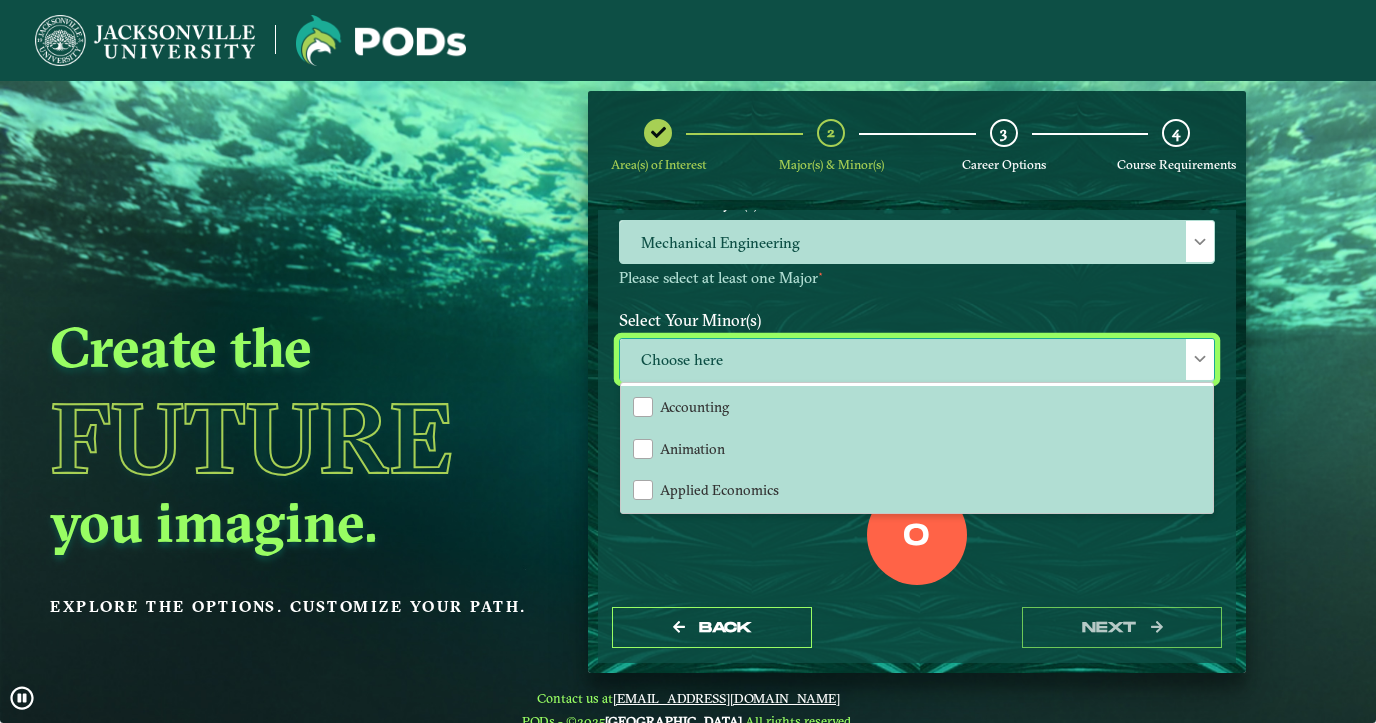 scroll, scrollTop: 12, scrollLeft: 93, axis: both 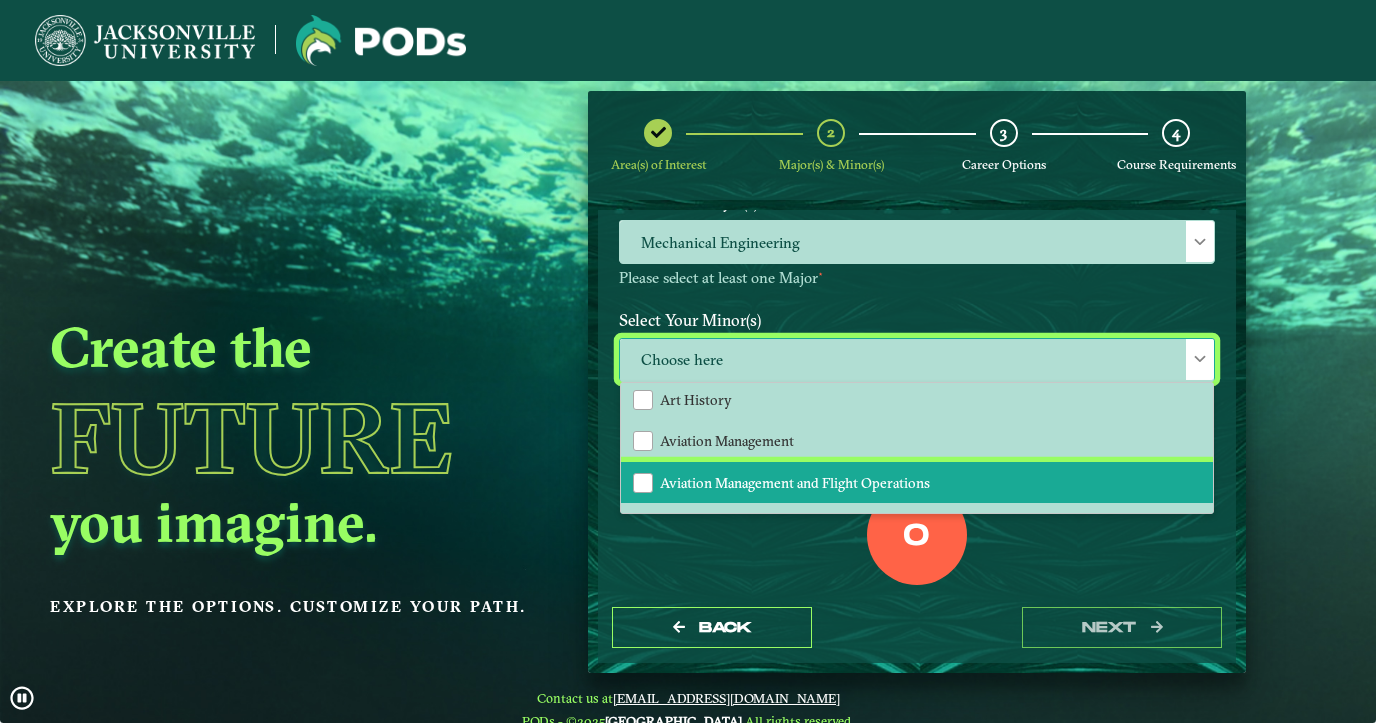 click on "Aviation Management and Flight Operations" 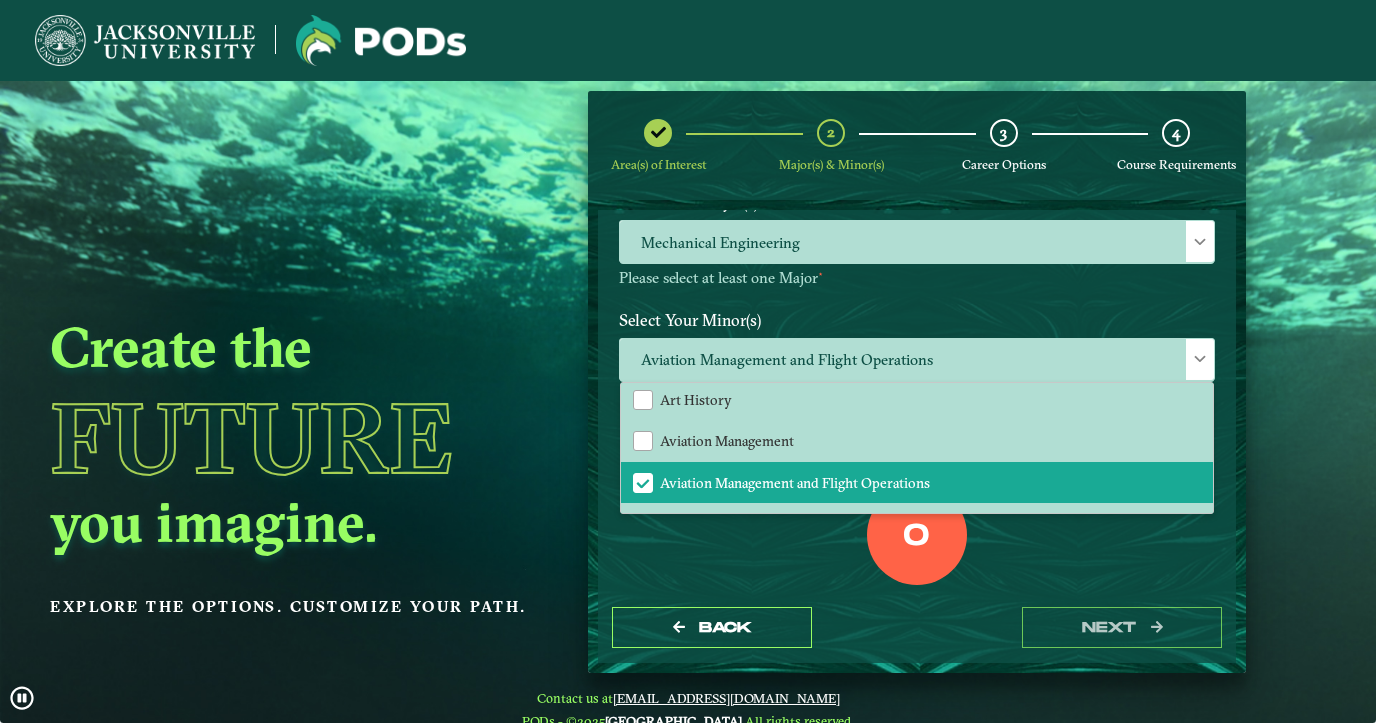 click on "0   Total Credit Hours" 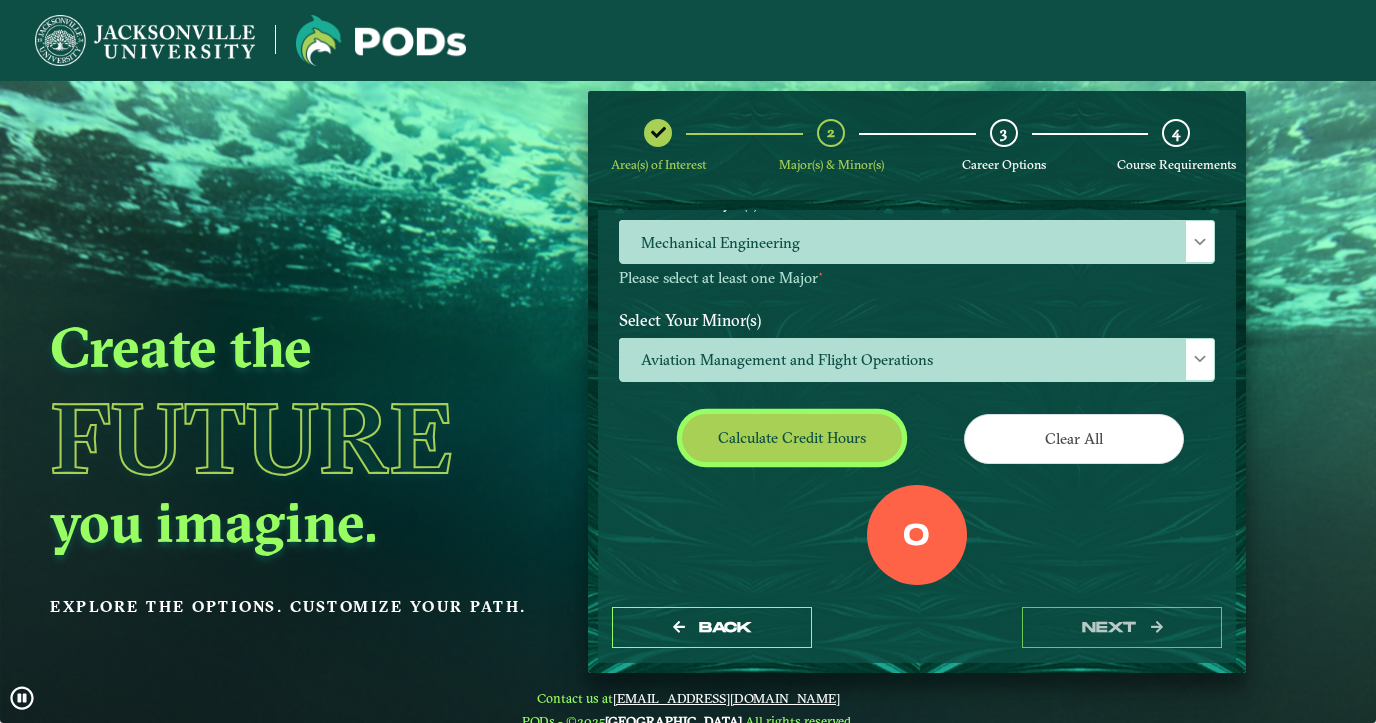 click on "Calculate credit hours" 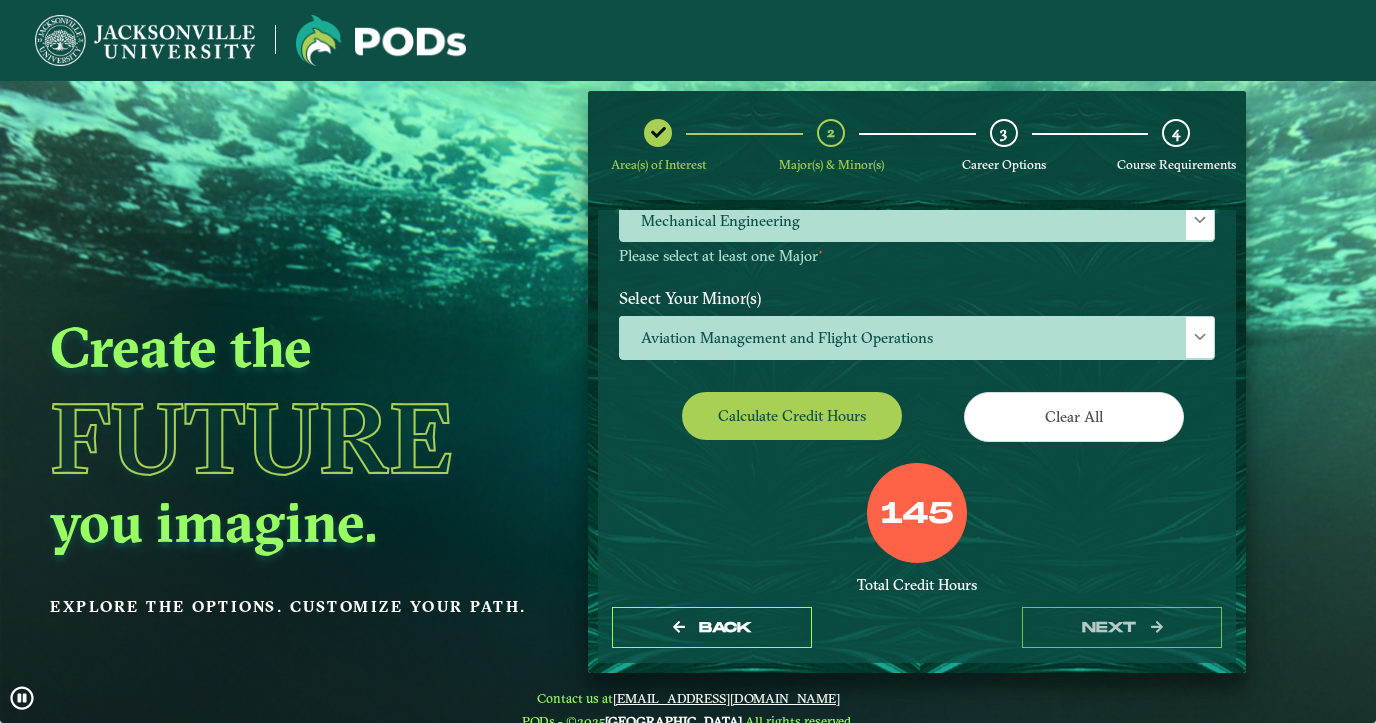 scroll, scrollTop: 389, scrollLeft: 0, axis: vertical 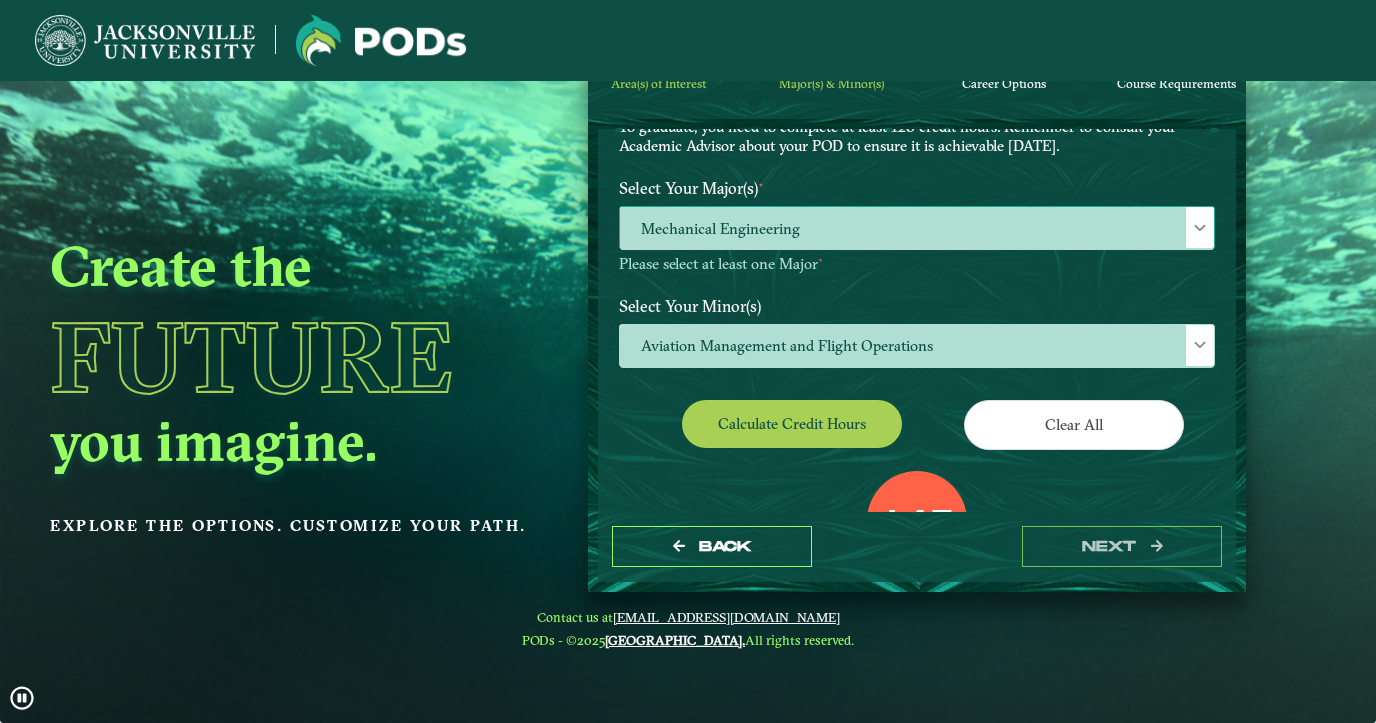 click 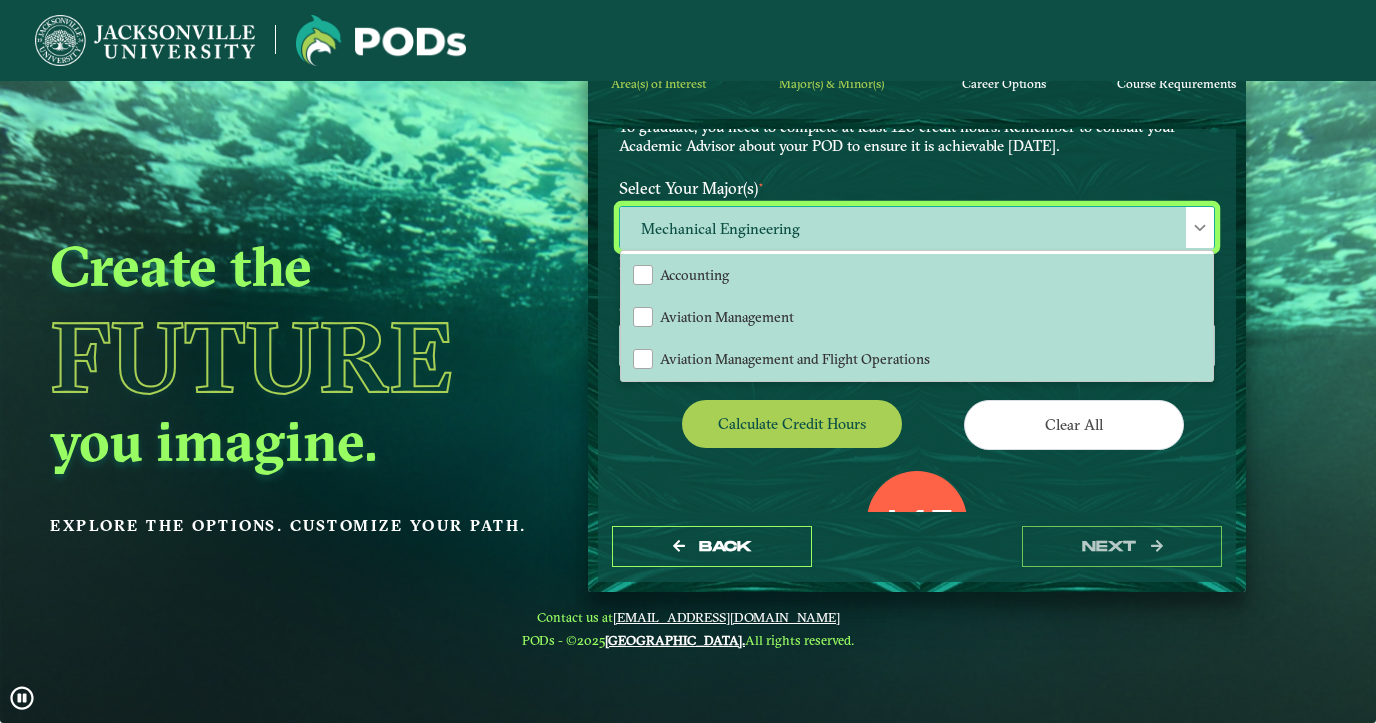 scroll, scrollTop: 11, scrollLeft: 93, axis: both 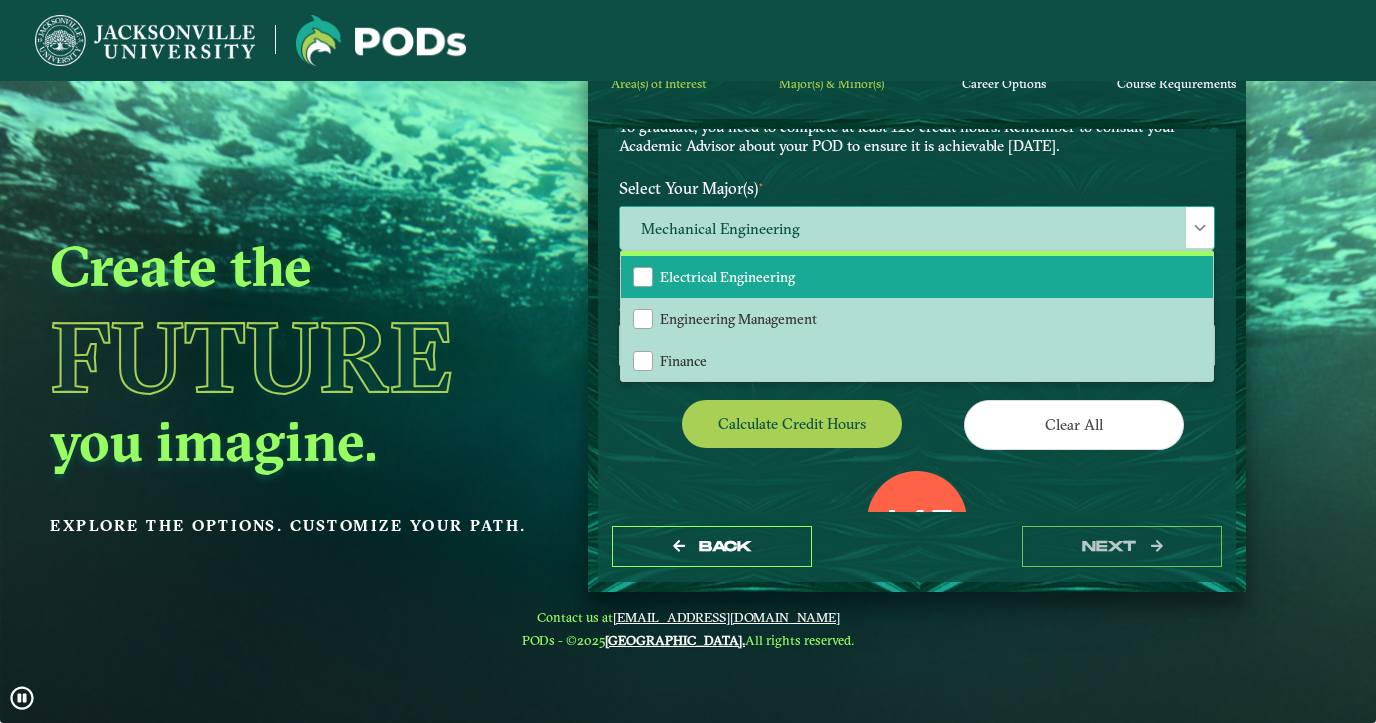 click on "Electrical Engineering" 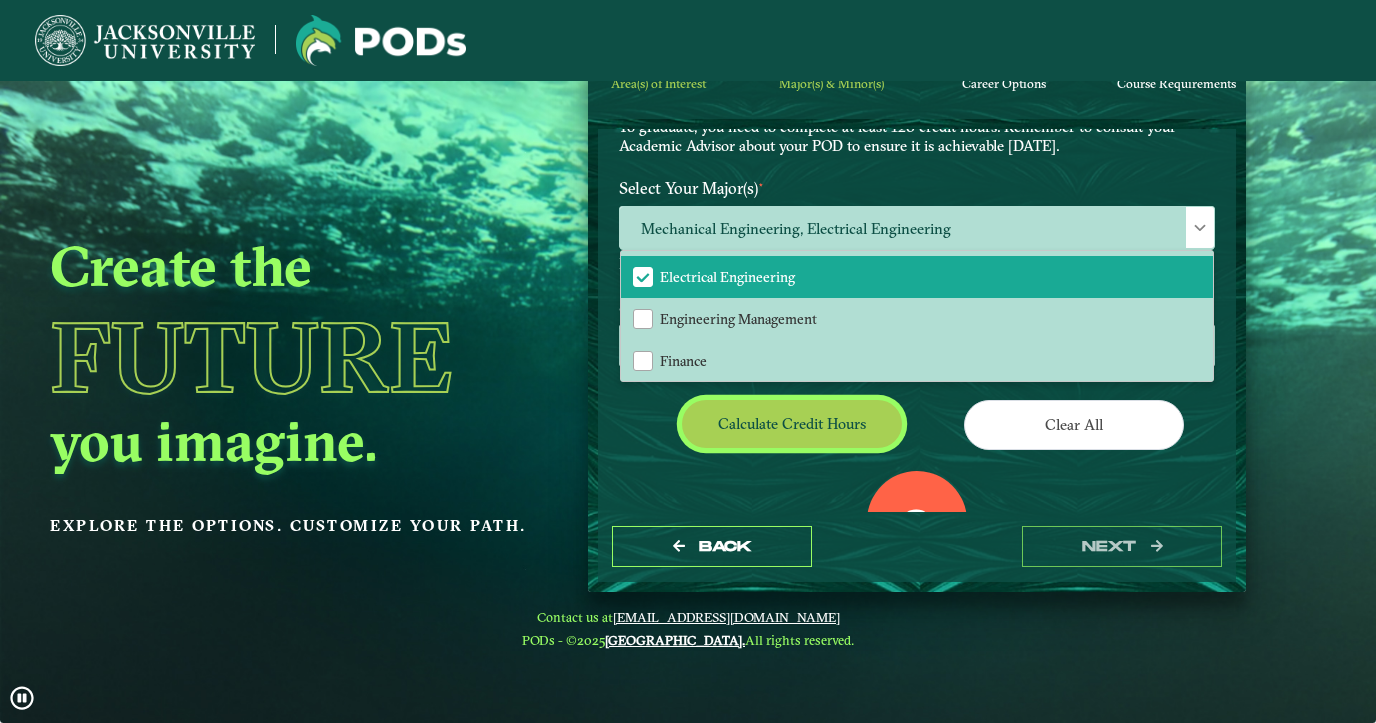 click on "Calculate credit hours" 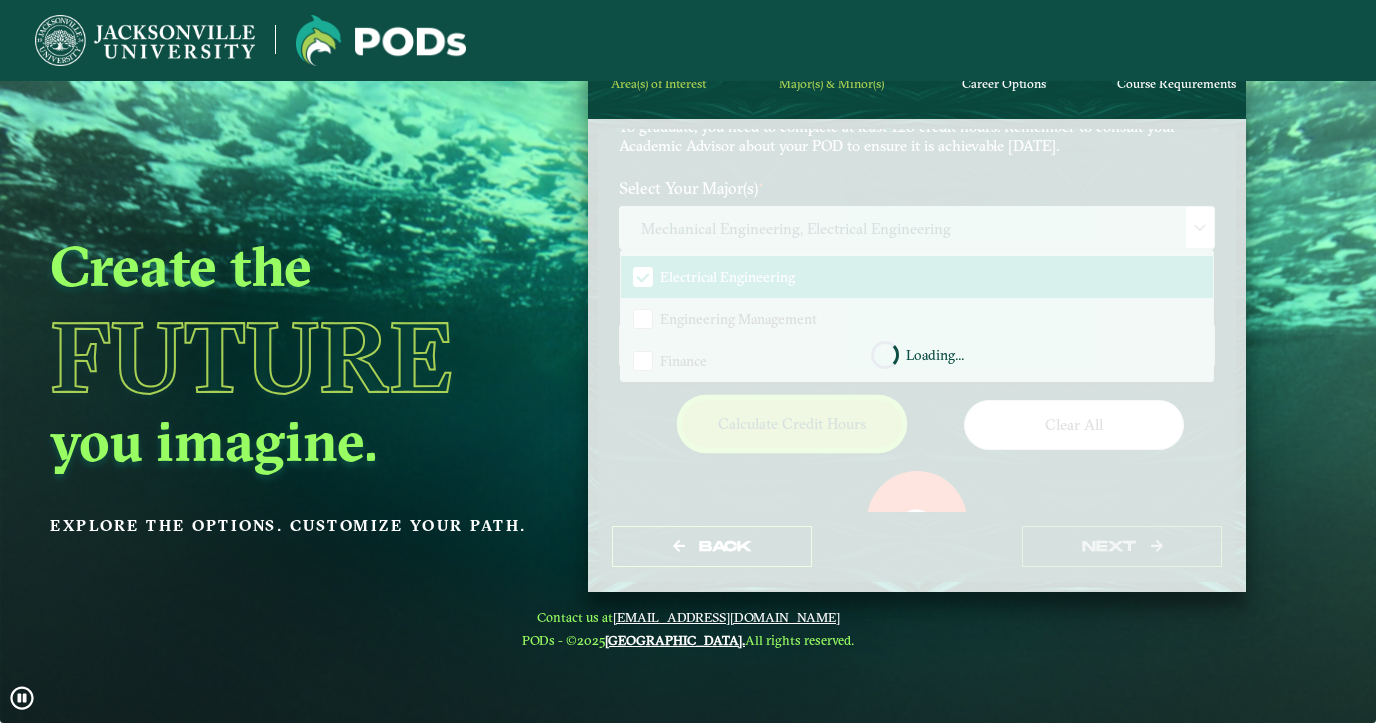 scroll, scrollTop: 250, scrollLeft: 0, axis: vertical 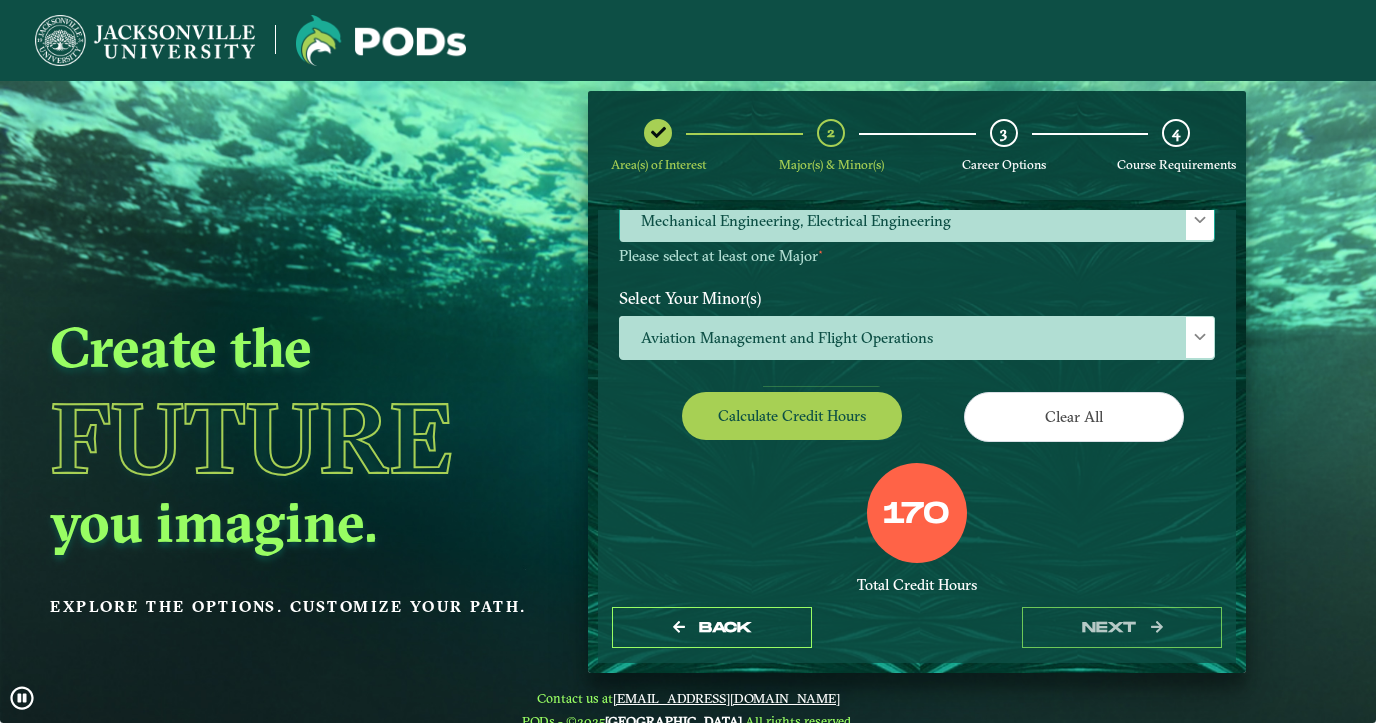 click on "Mechanical Engineering, Electrical Engineering" 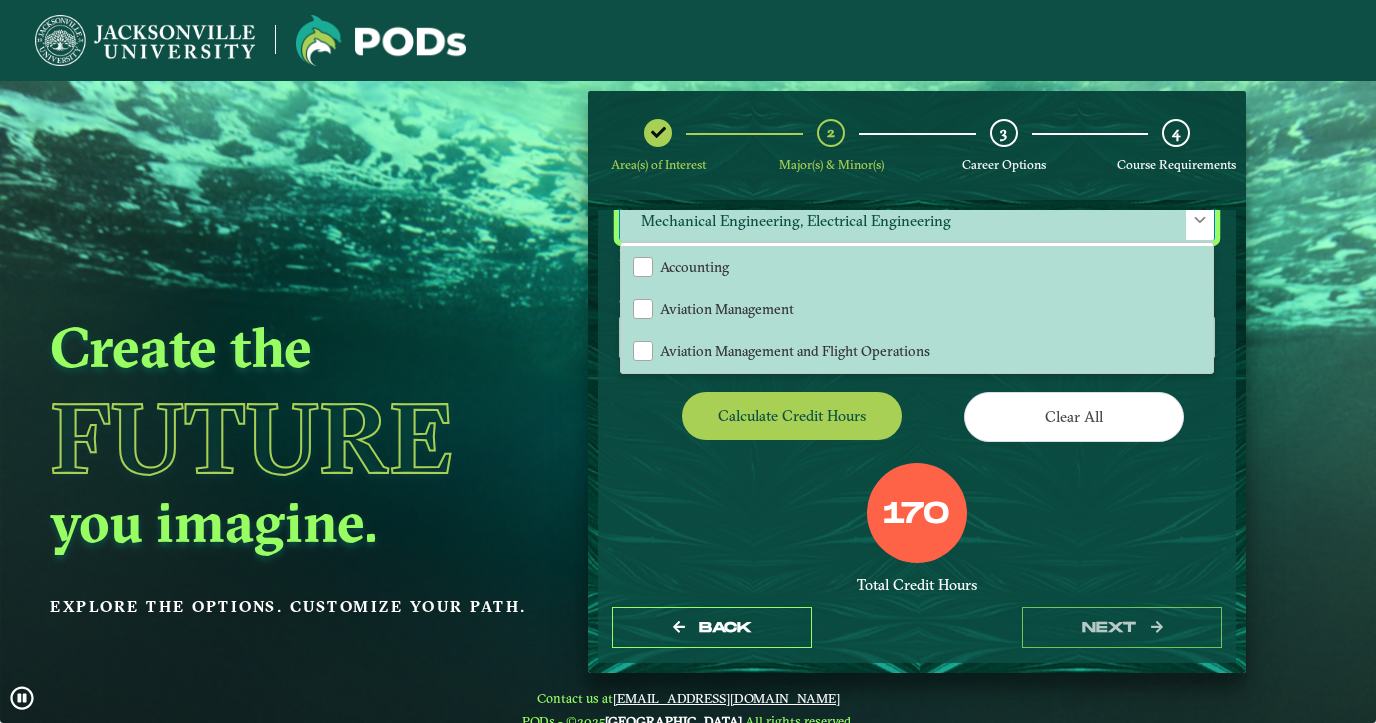 scroll, scrollTop: 12, scrollLeft: 93, axis: both 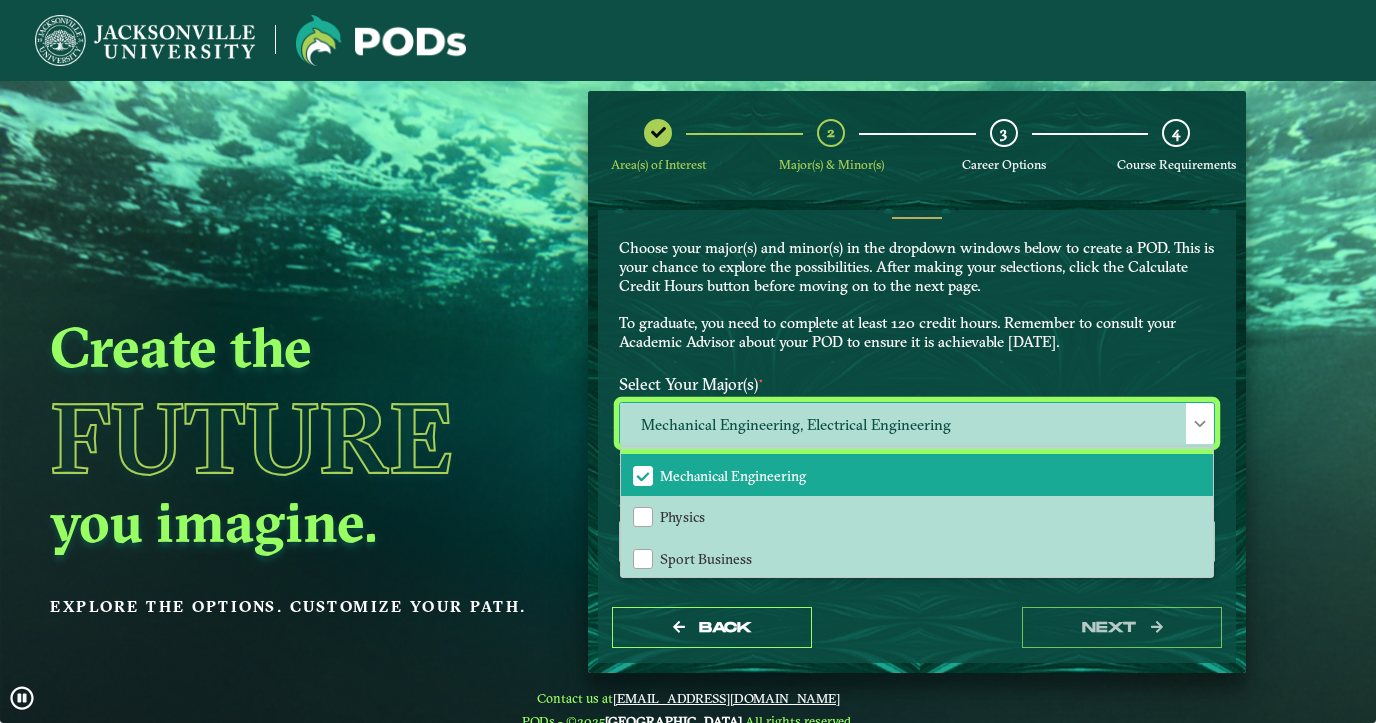 click on "Mechanical Engineering" 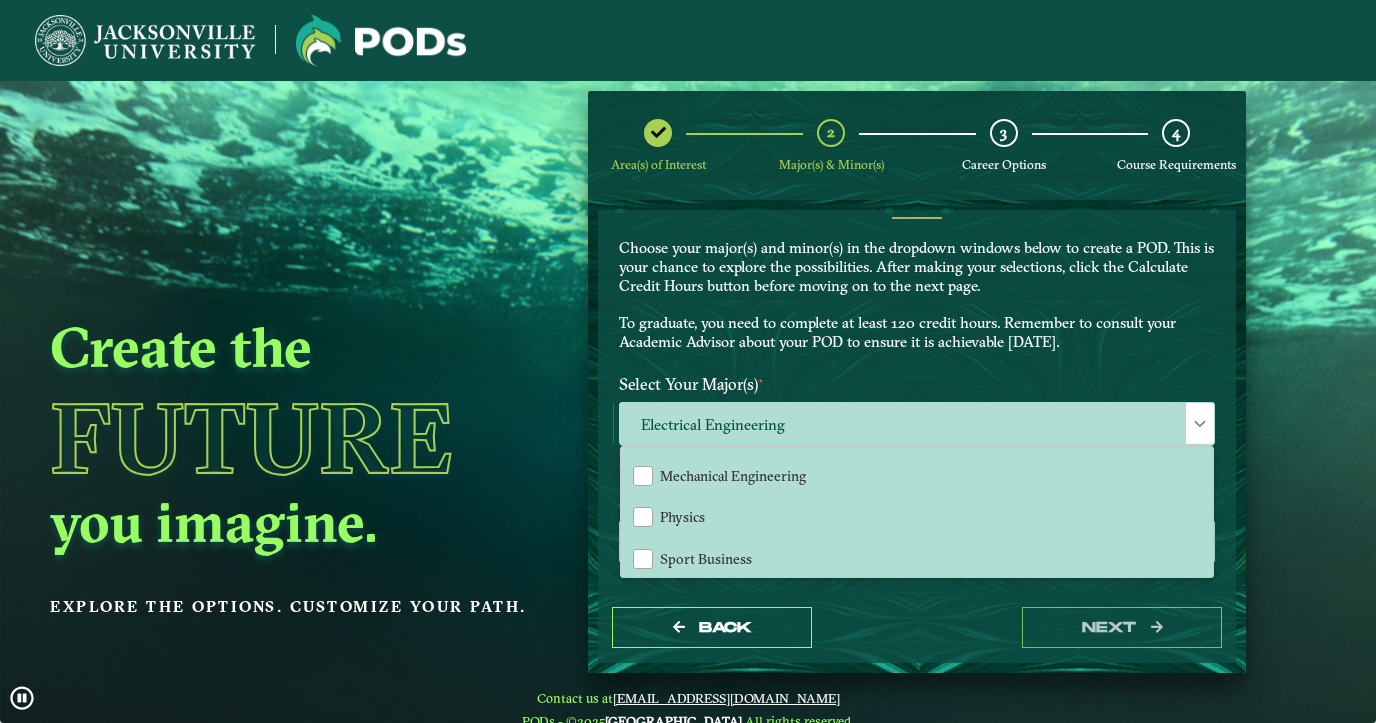 click on "Back  next" 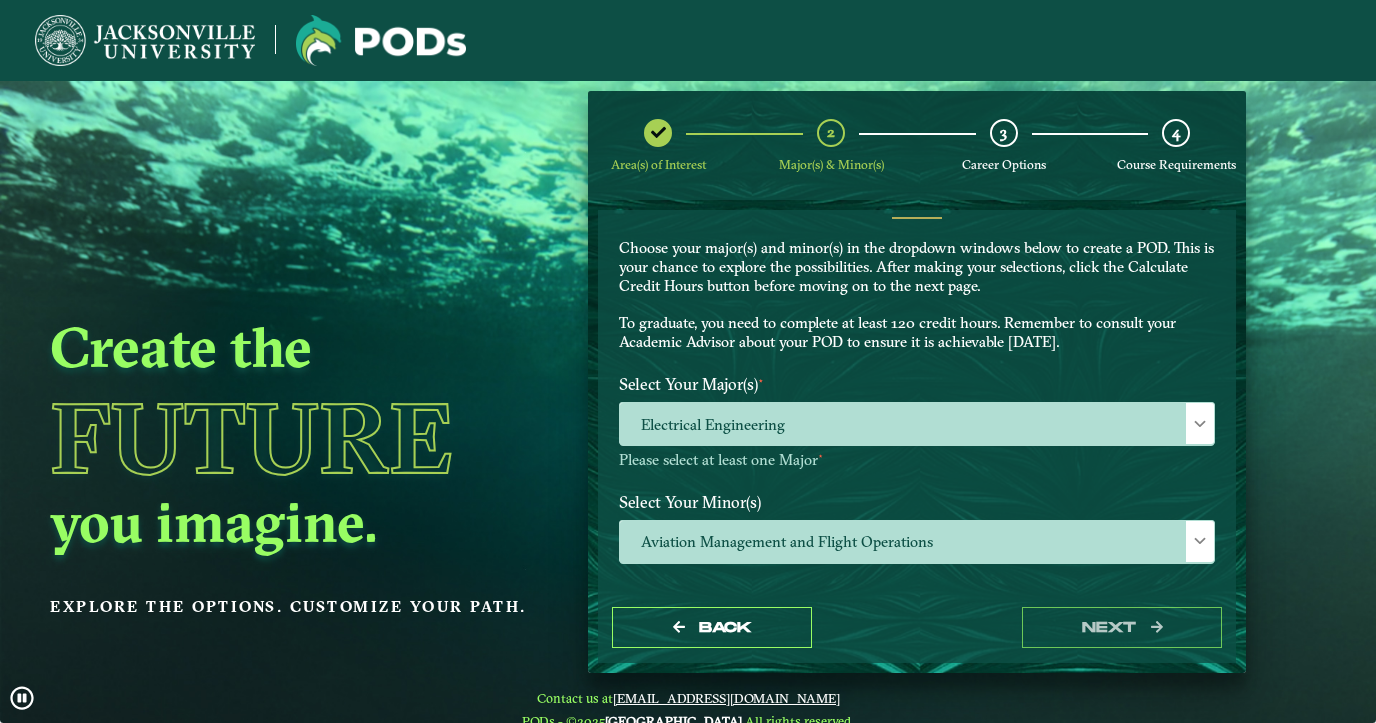 scroll, scrollTop: 160, scrollLeft: 0, axis: vertical 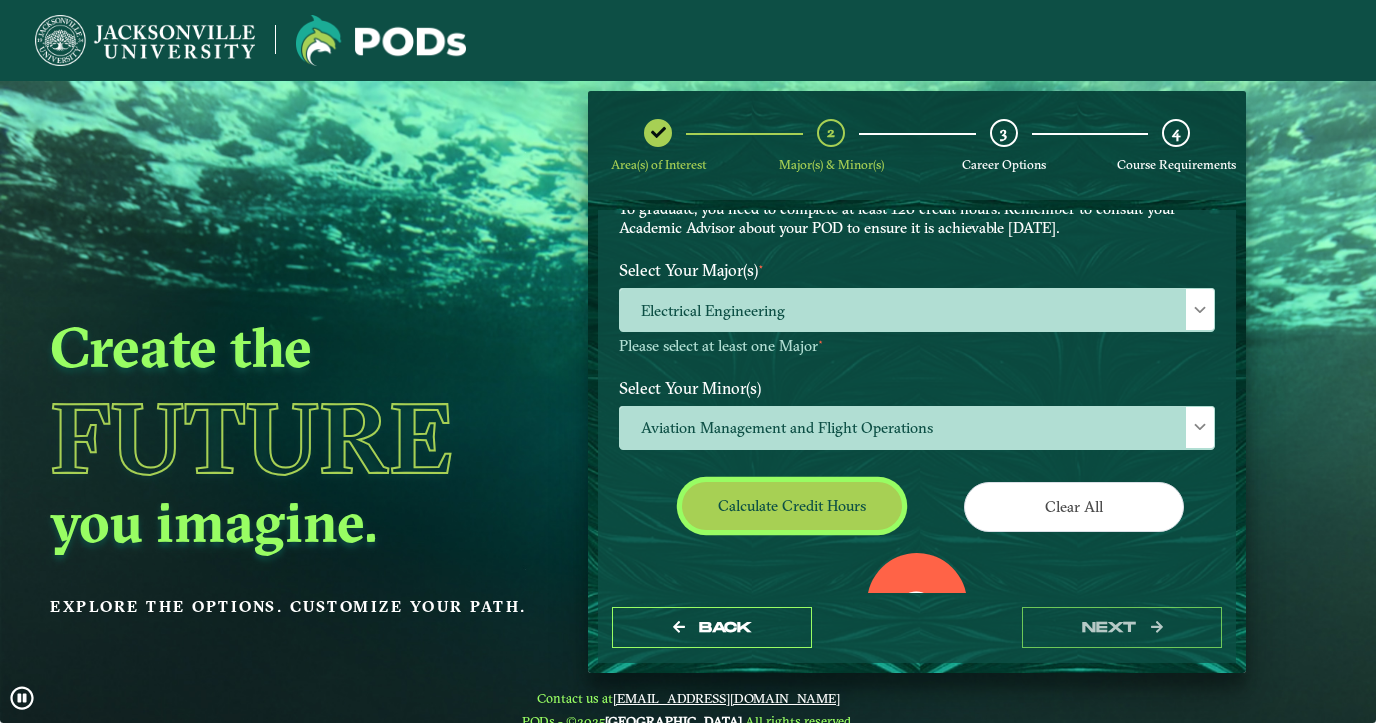click on "Calculate credit hours" 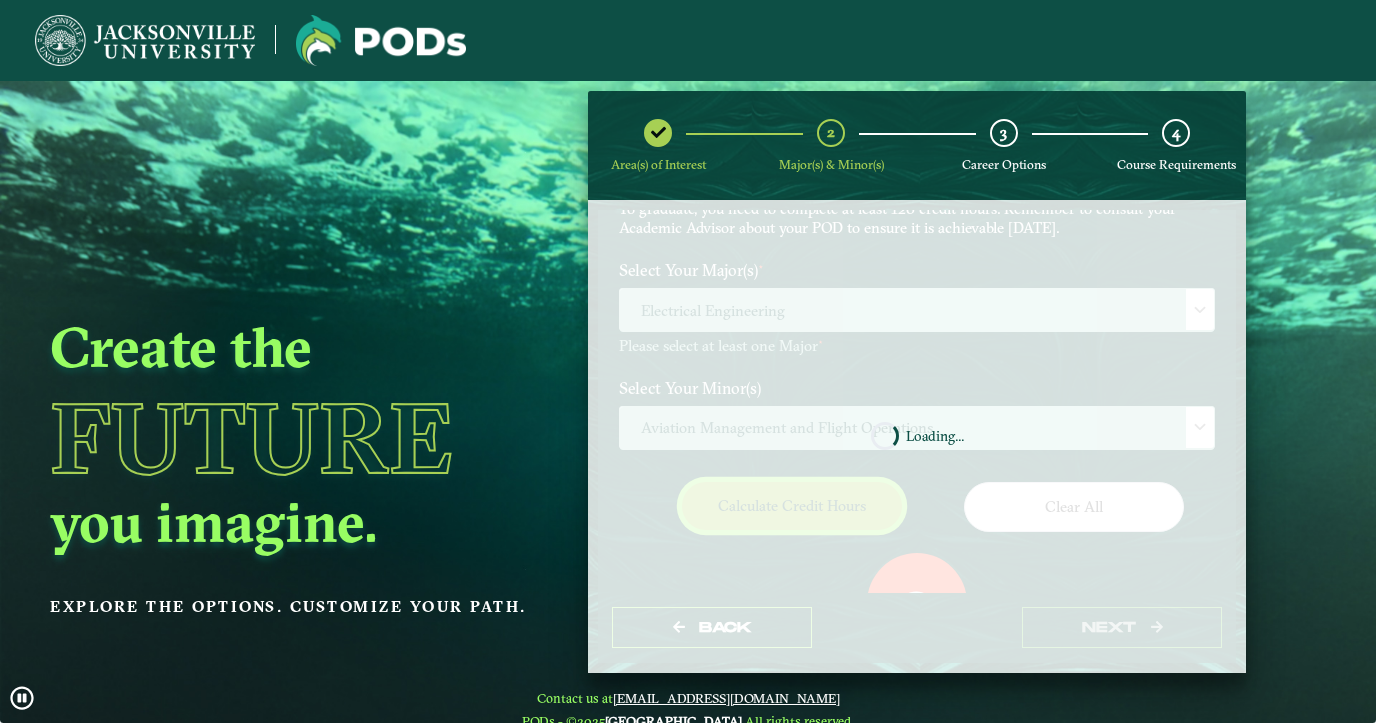 scroll, scrollTop: 250, scrollLeft: 0, axis: vertical 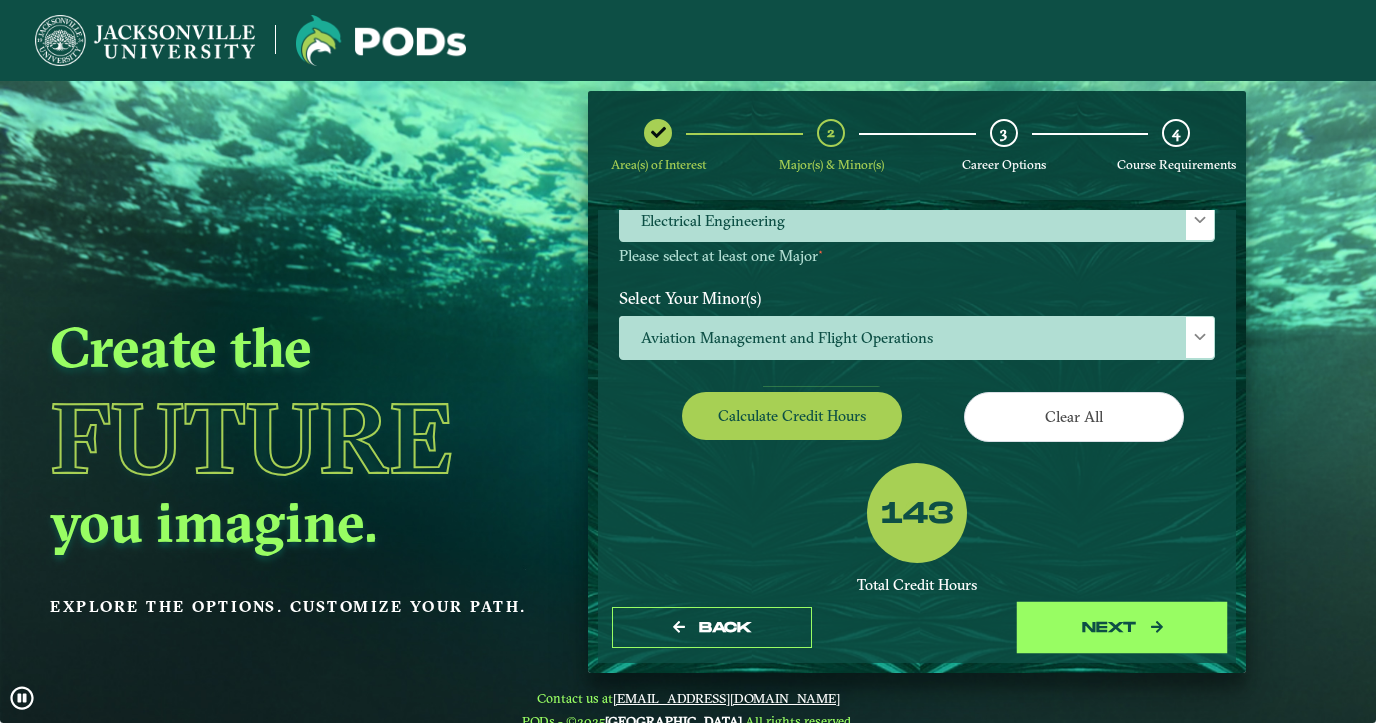 click on "next" 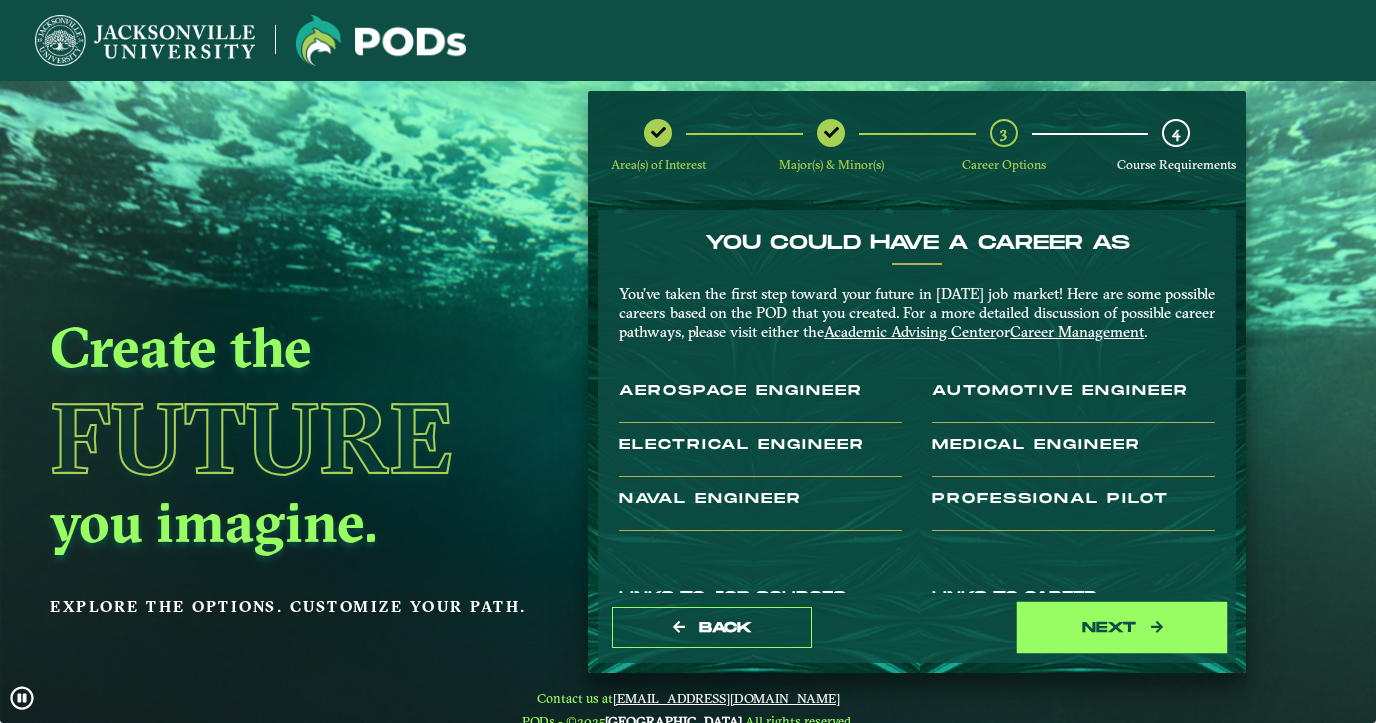click on "next" 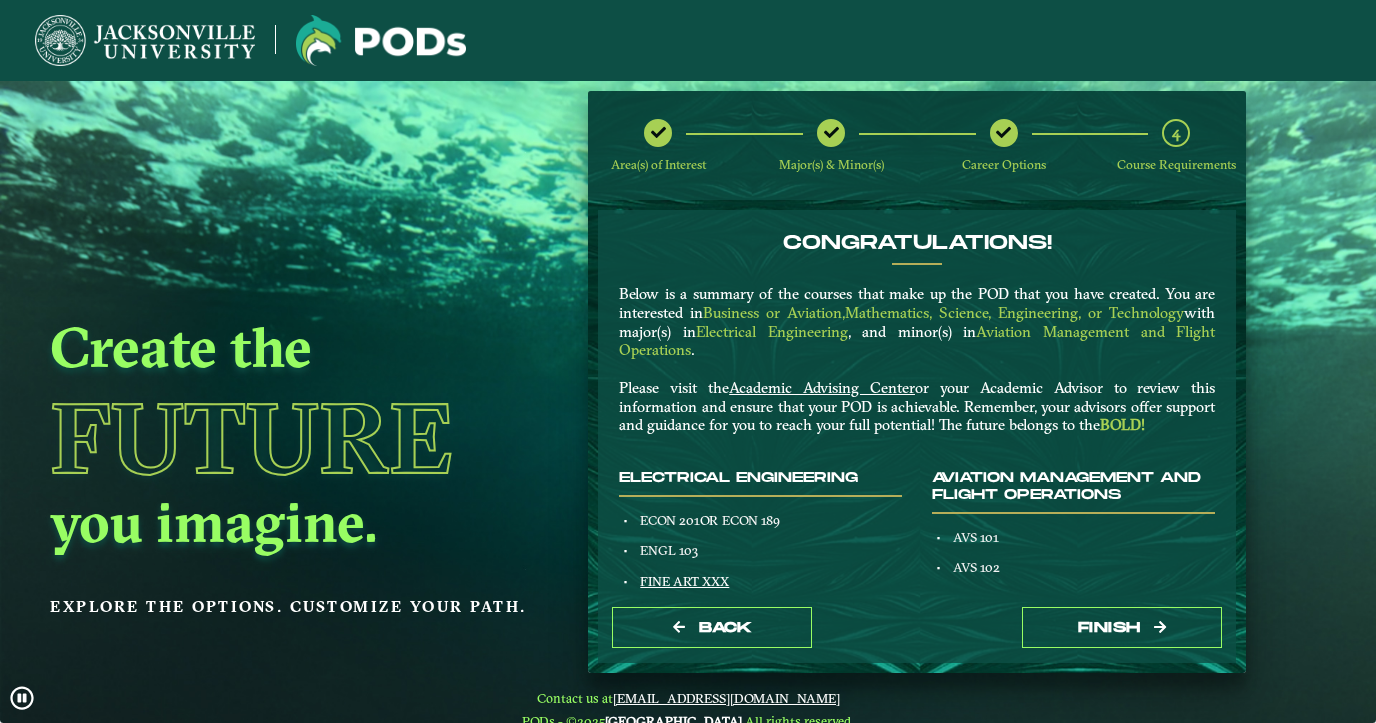 scroll, scrollTop: 228, scrollLeft: 0, axis: vertical 